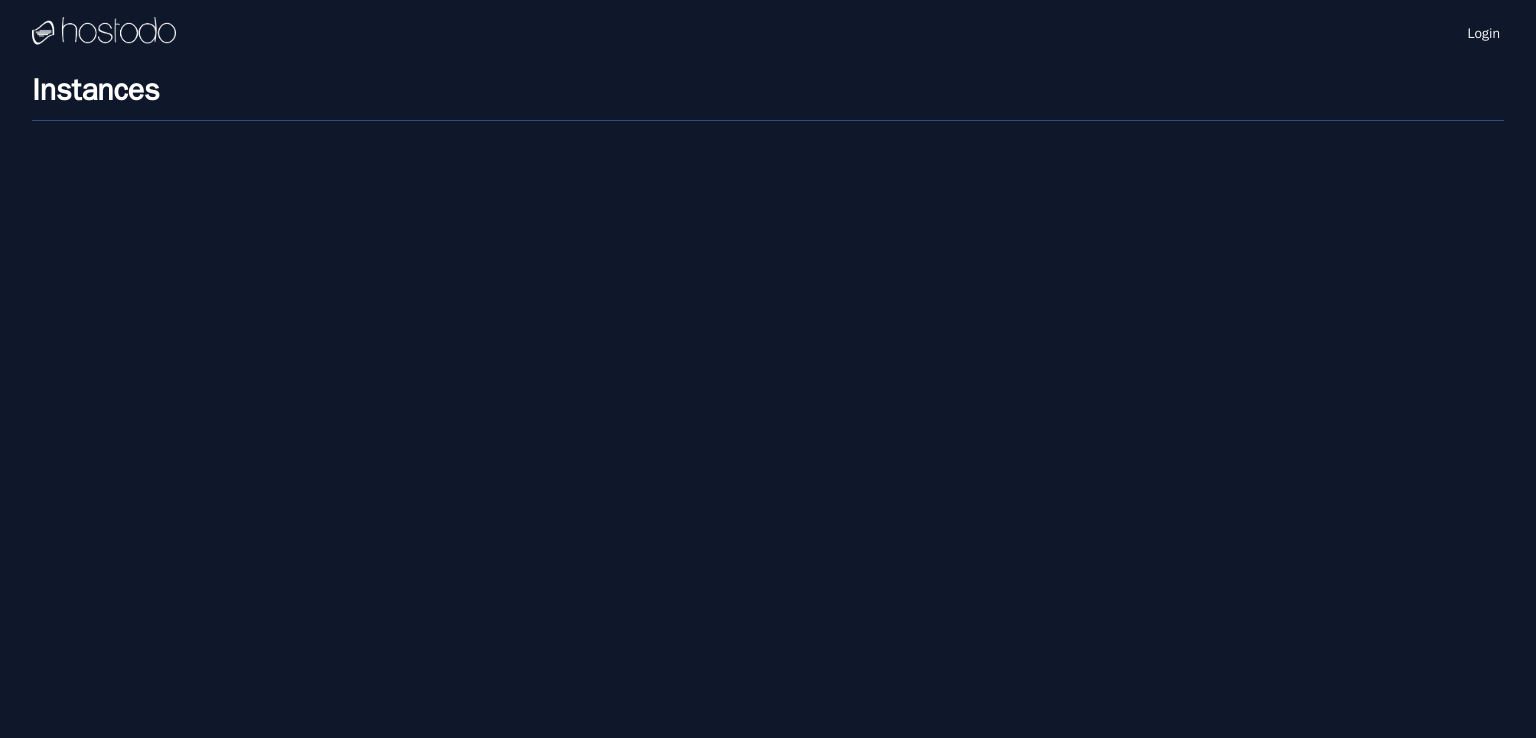 scroll, scrollTop: 0, scrollLeft: 0, axis: both 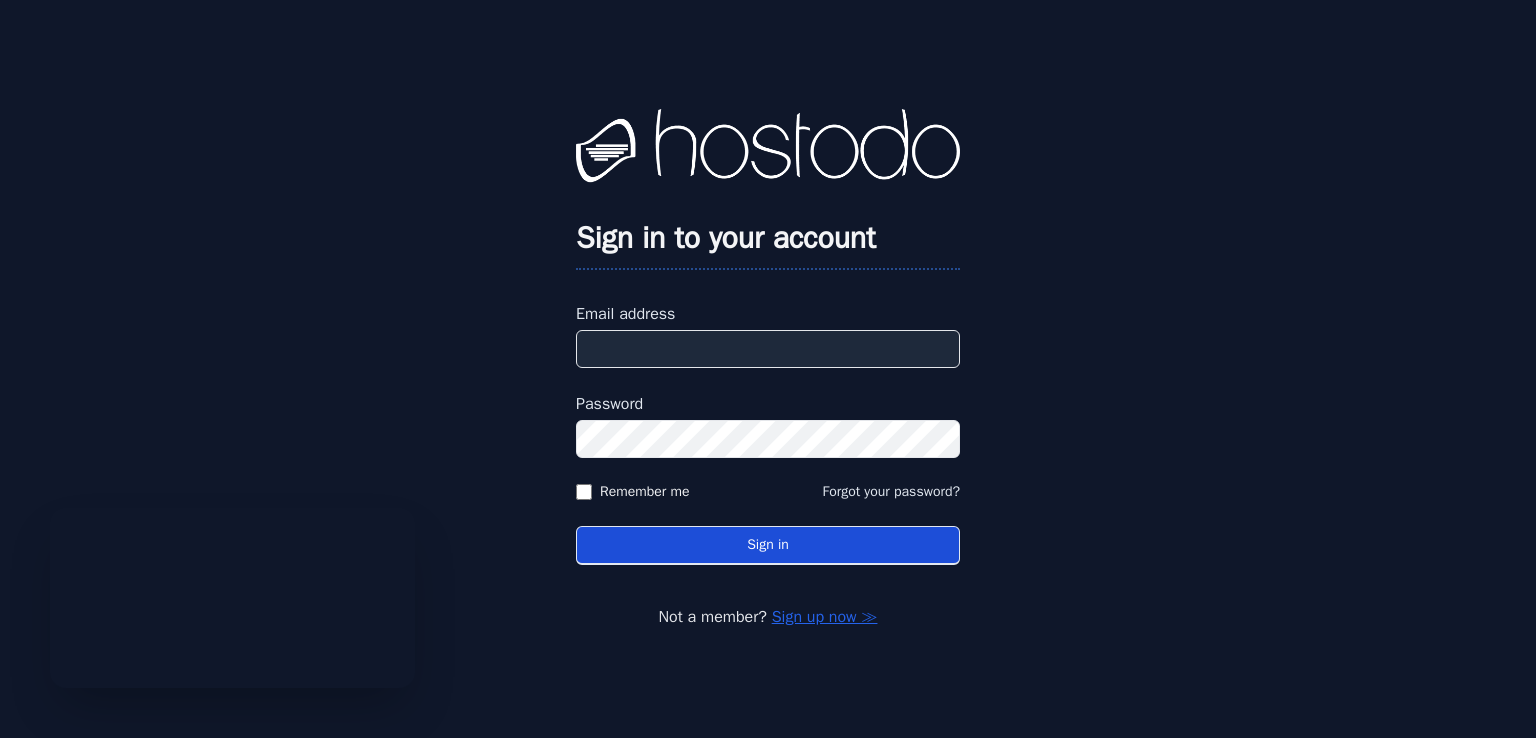type on "**********" 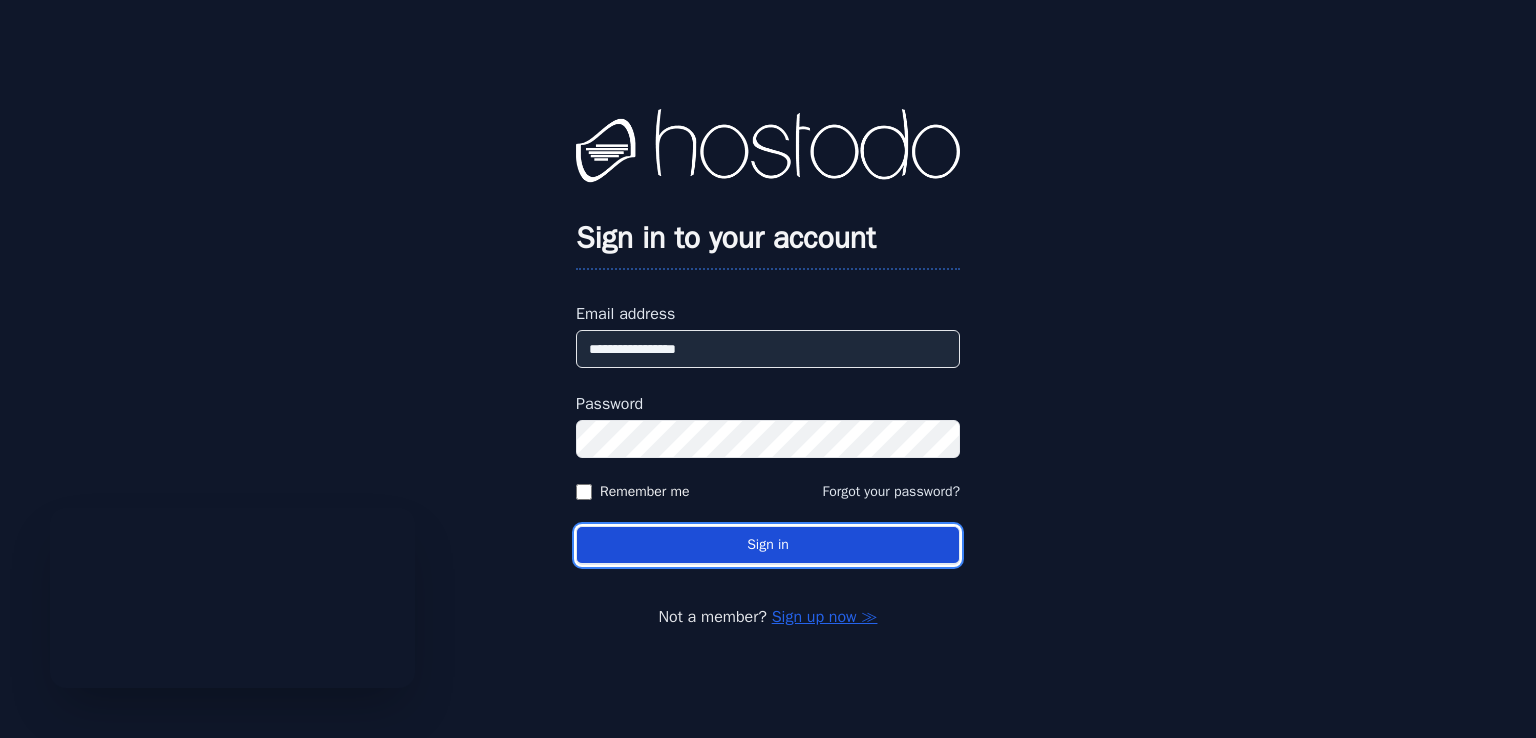 click on "Sign in" at bounding box center (768, 545) 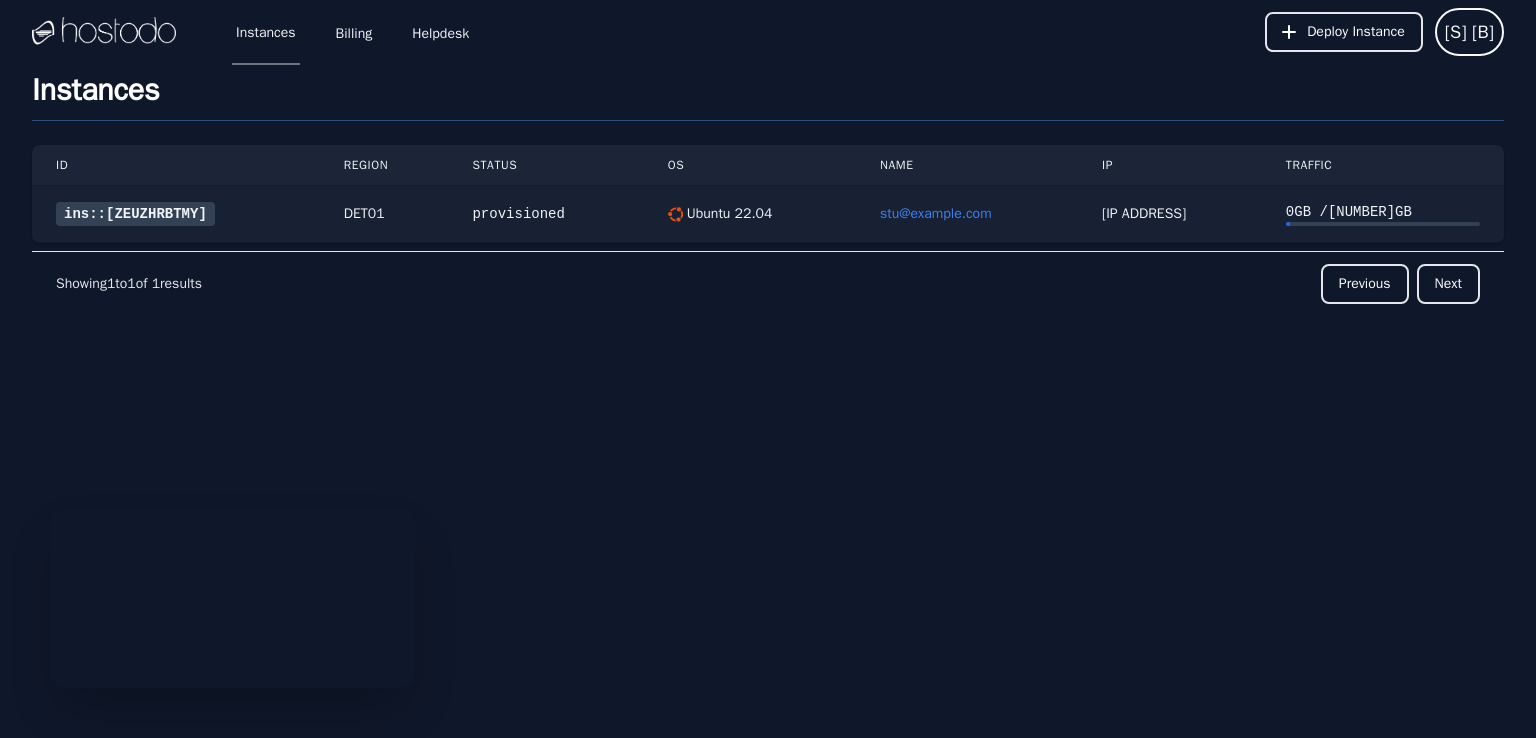 click on "ins::zeuzhrbtmy" at bounding box center [176, 214] 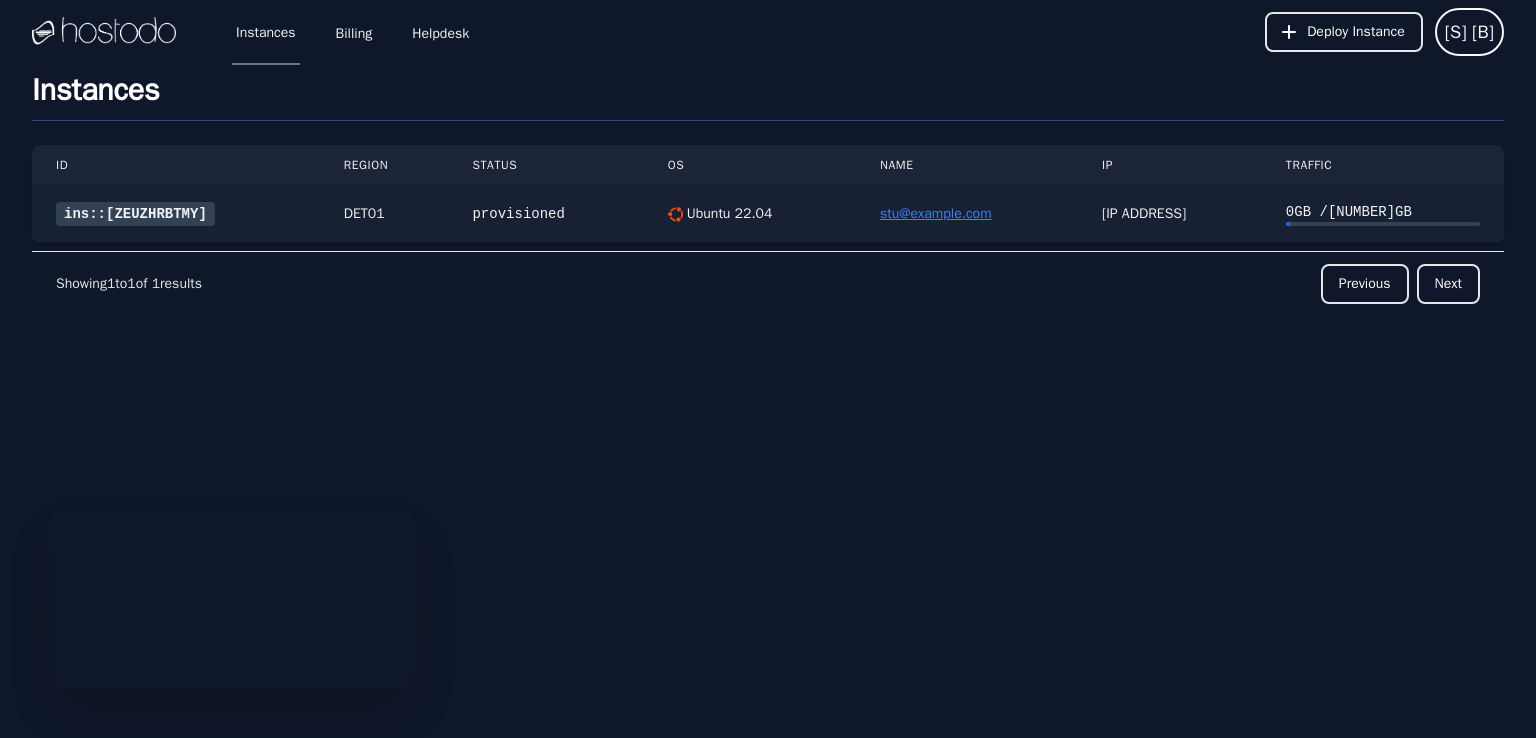 click on "[EMAIL]" at bounding box center [936, 213] 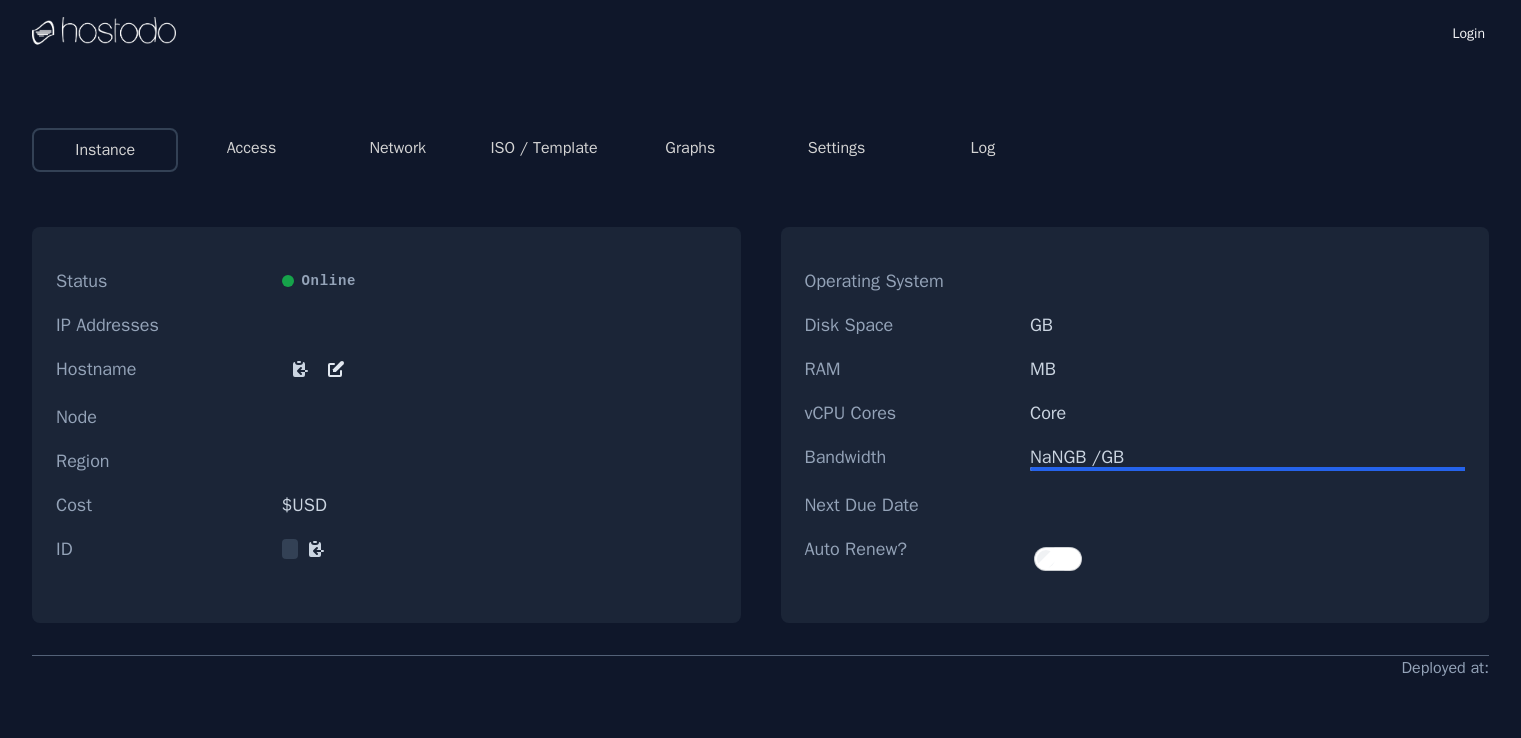 scroll, scrollTop: 0, scrollLeft: 0, axis: both 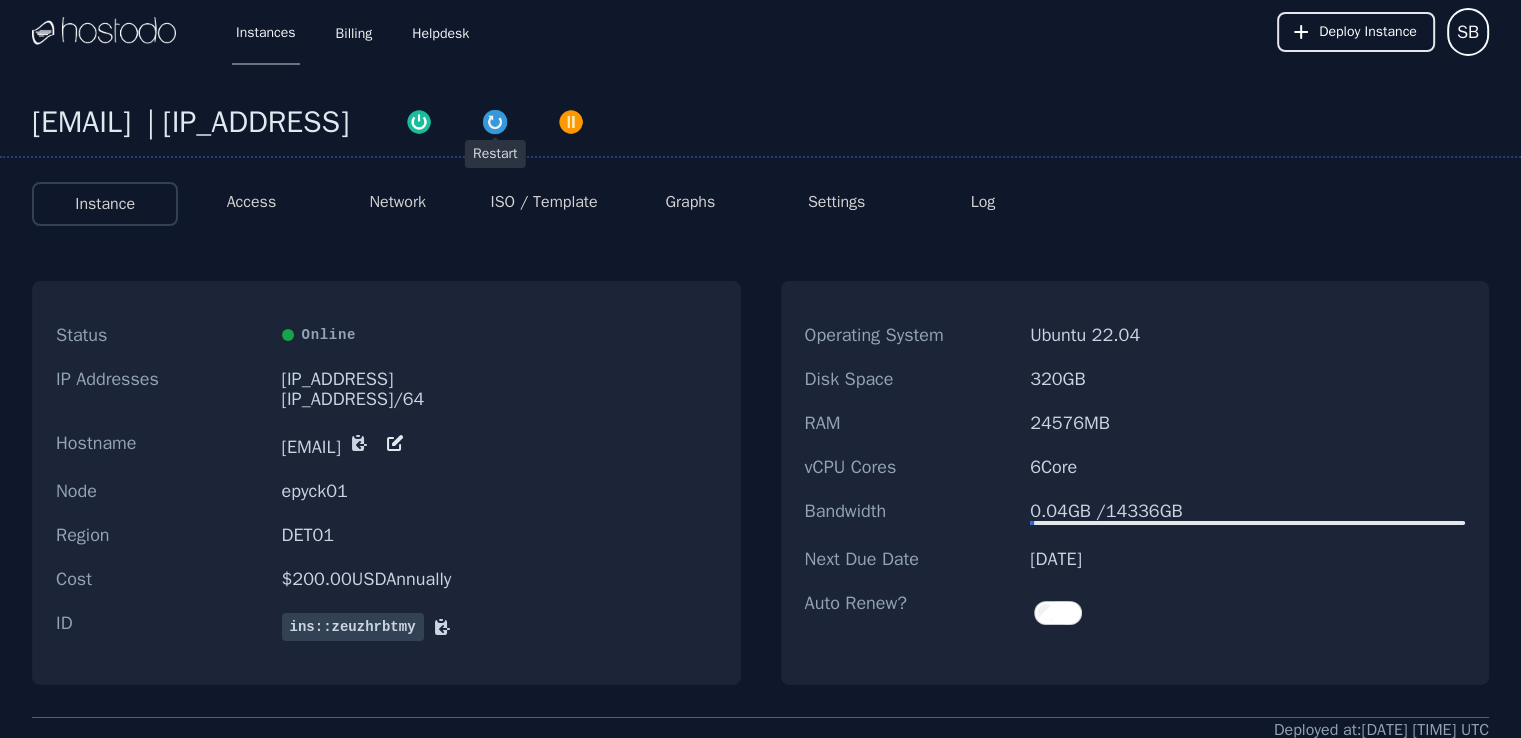click at bounding box center [495, 122] 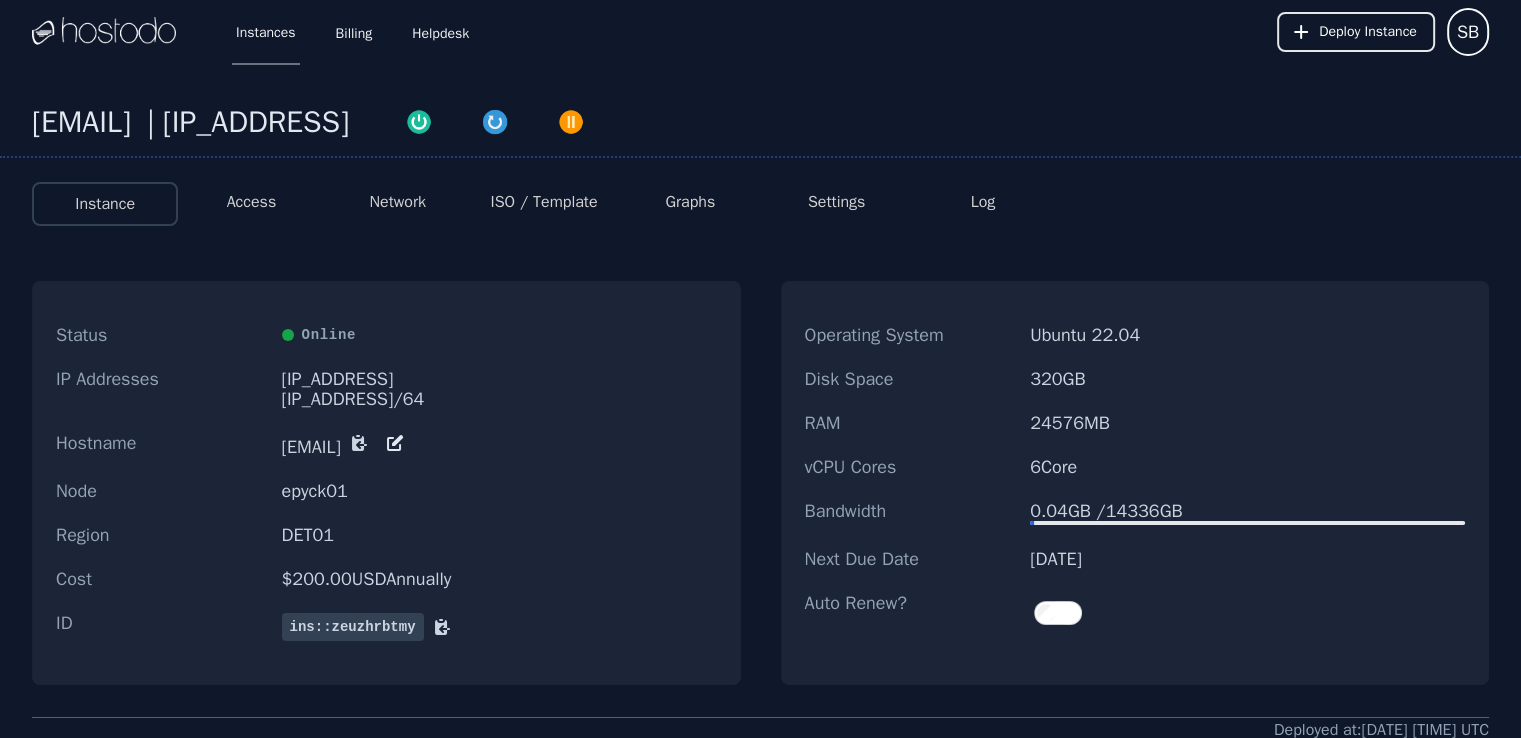 click on "Status Online IP Addresses 66.187.7.43 2606:65c0:40:139:53ea:2a83:782f:f897/64 Hostname spitfire.lytchettmatraversfc.com Node epyck01 Region DET01 Cost $ 200.00  USD  Annually ID ins::zeuzhrbtmy" at bounding box center (386, 483) 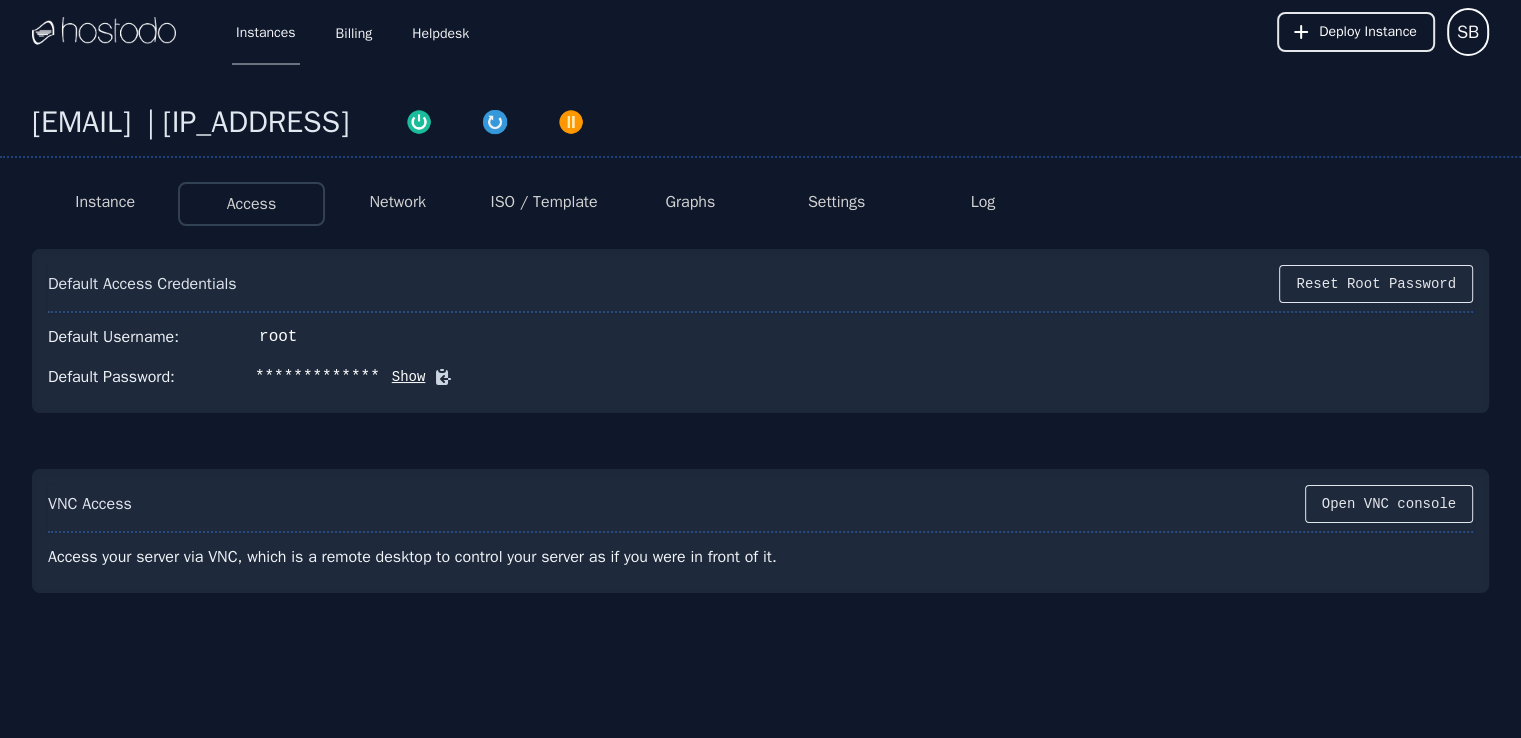 click on "Network" at bounding box center (398, 204) 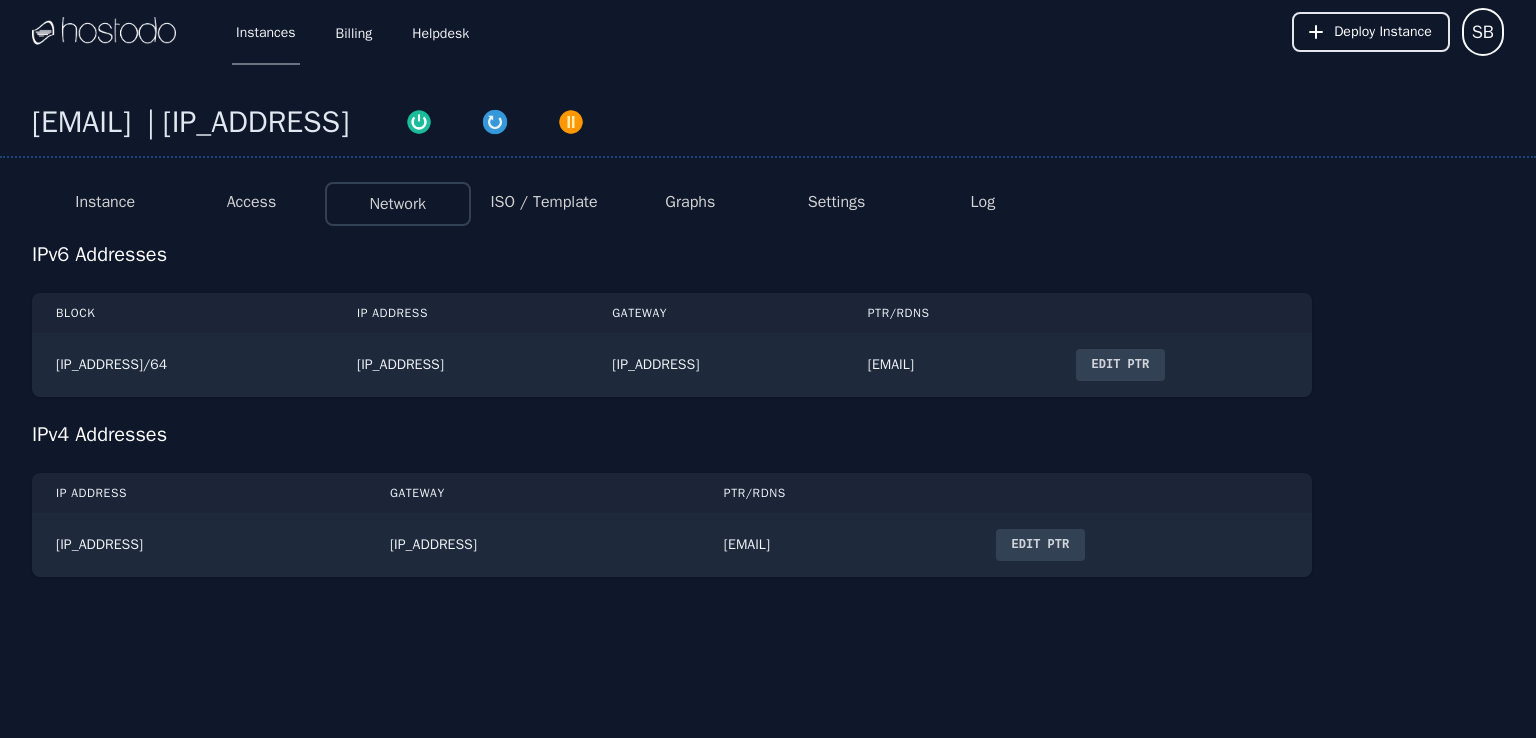 click on "ISO / Template" at bounding box center (543, 202) 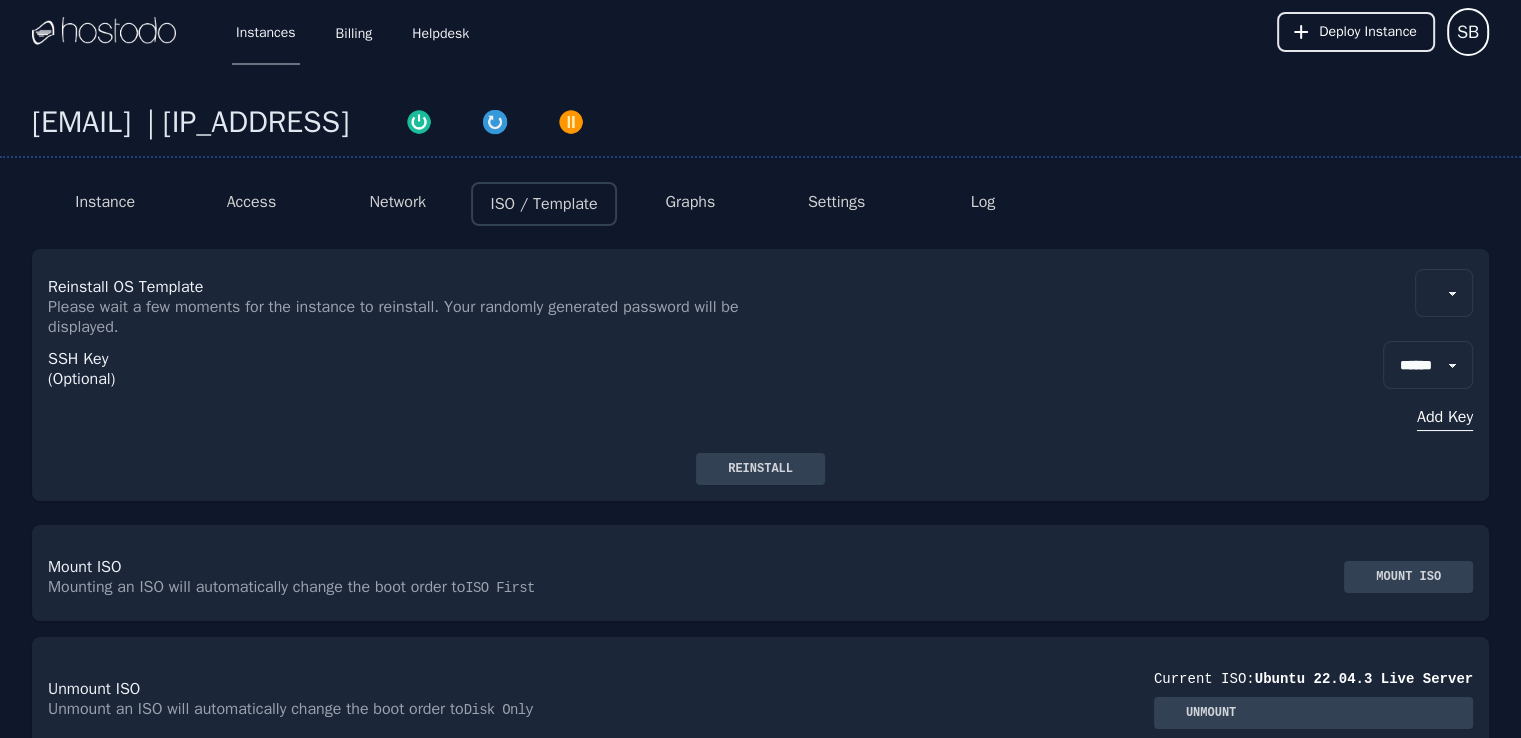 click on "Graphs" at bounding box center (690, 202) 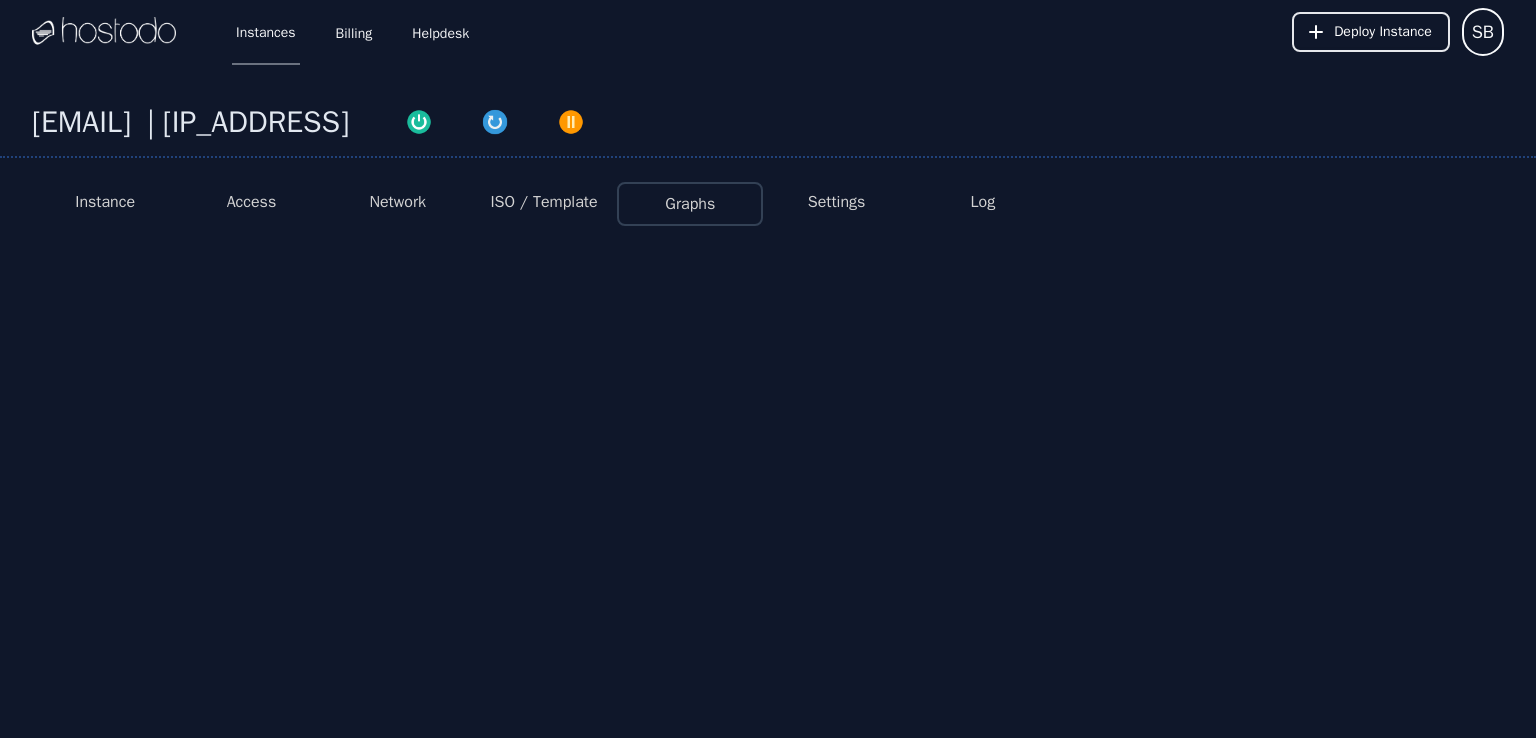 select on "***" 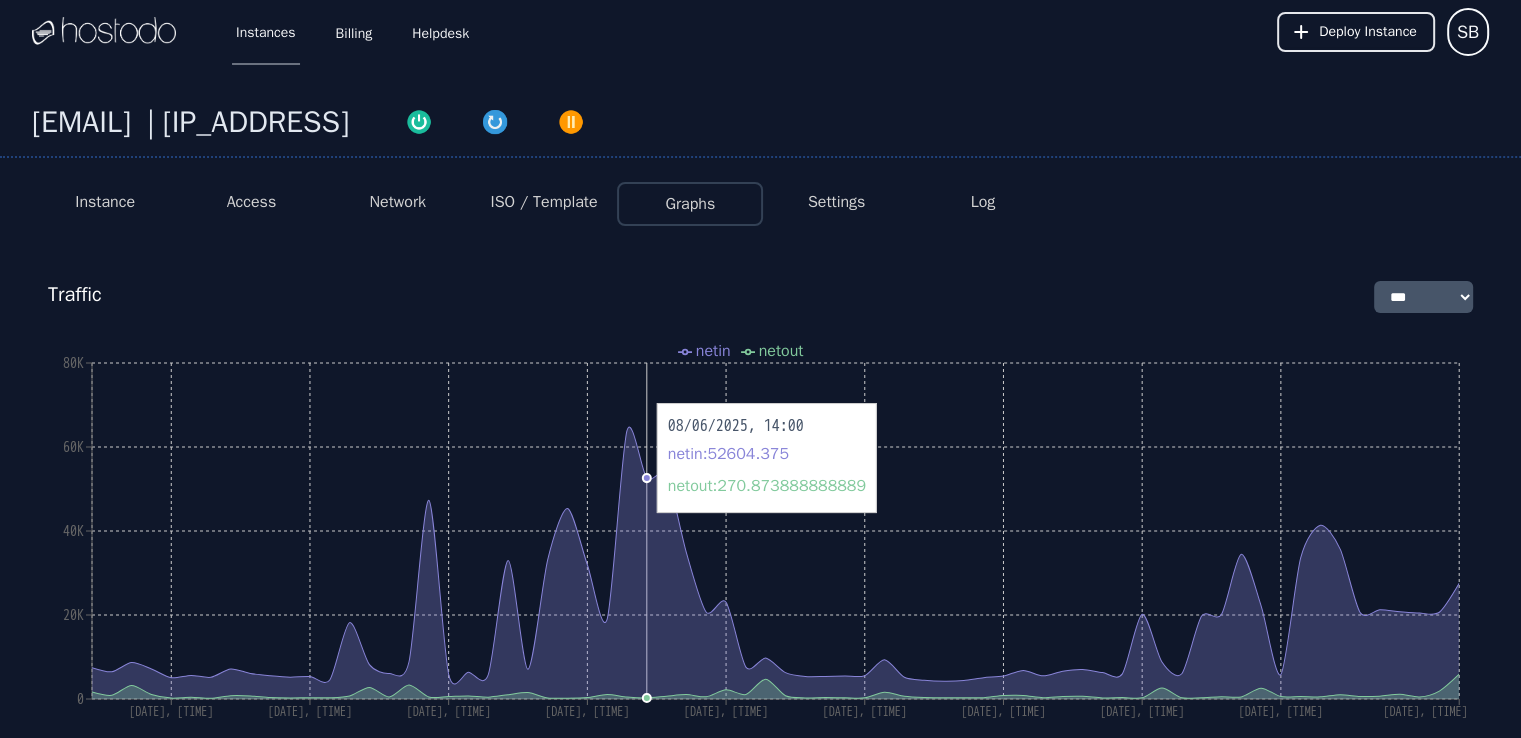 select on "***" 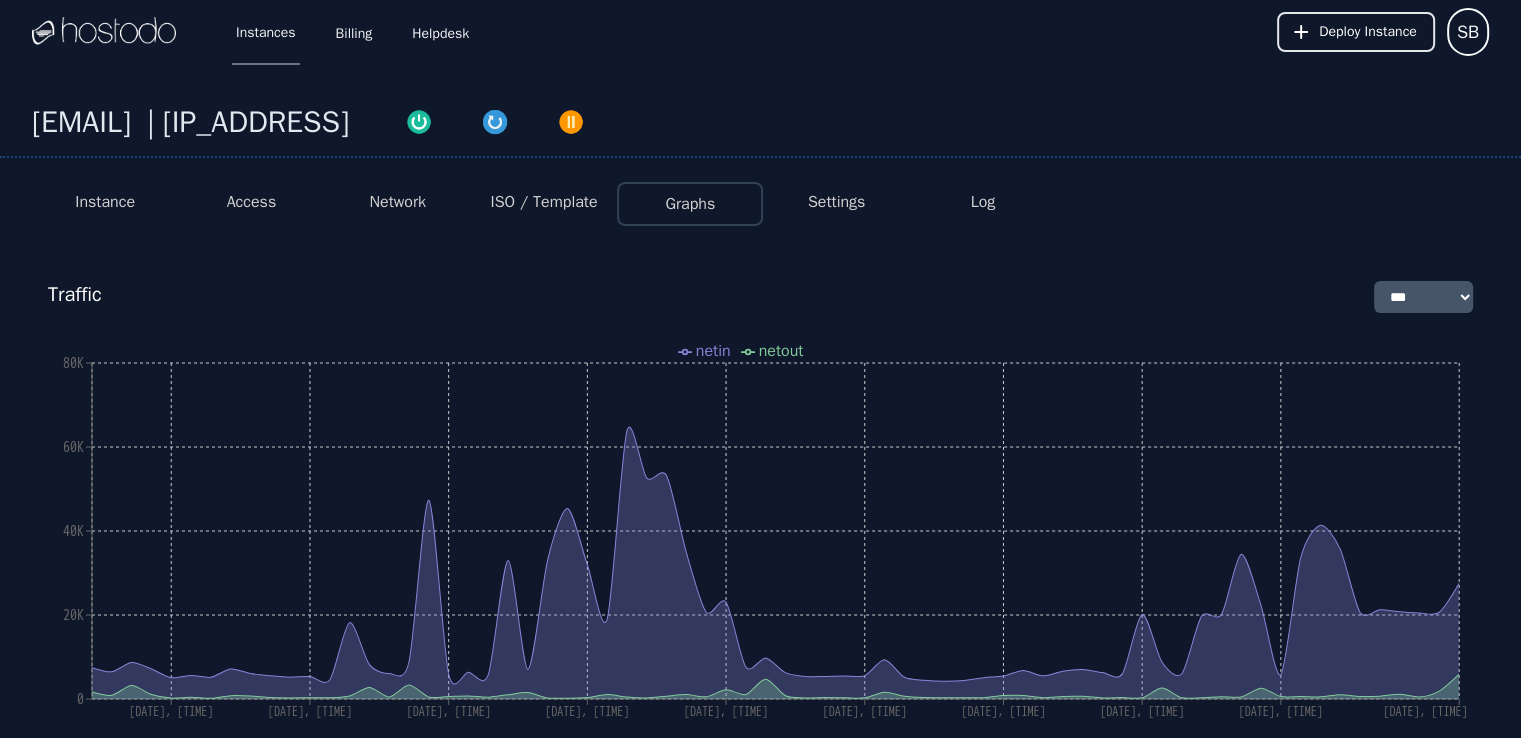 click on "Settings" at bounding box center (837, 202) 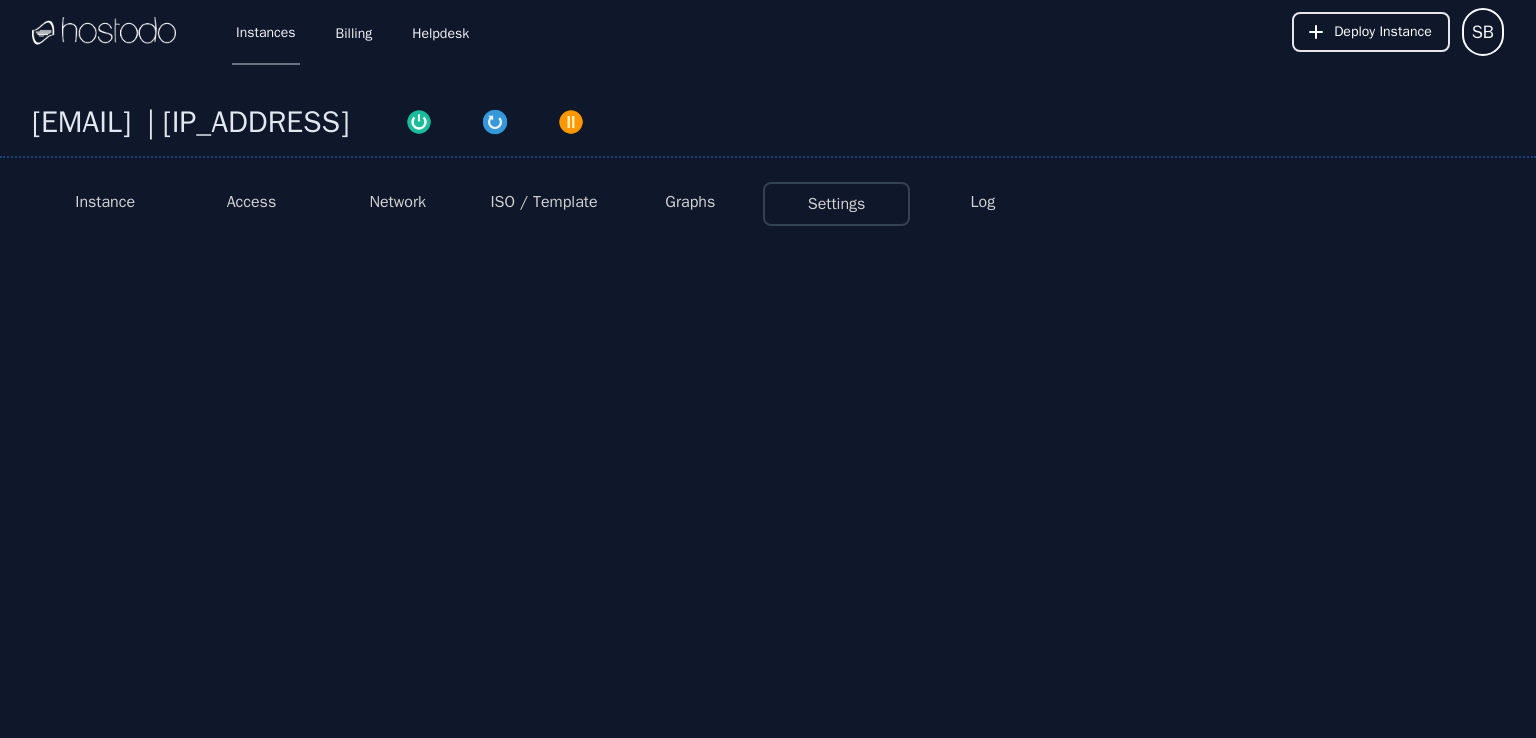 click on "Log" at bounding box center [983, 202] 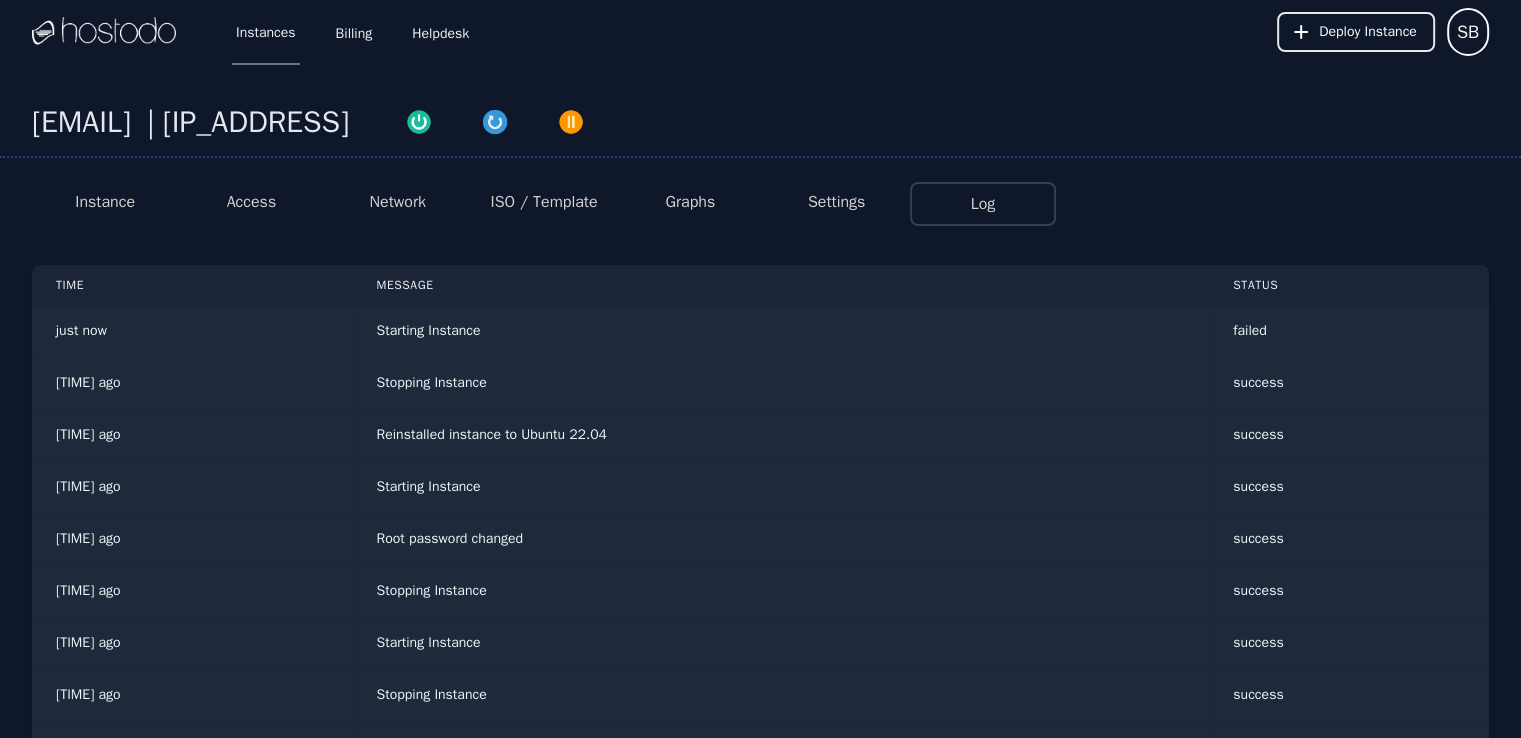 click on "Instance Access Network ISO / Template Graphs Settings Log Time Message Status just now Starting Instance failed 1 minute ago Stopping Instance success 8 months ago Reinstalled instance to Ubuntu 22.04 success 8 months ago Starting Instance success 8 months ago Root password changed success 8 months ago Stopping Instance success 8 months ago Starting Instance success 8 months ago Stopping Instance success 8 months ago Mounted ISO Ubuntu 22.04.3 Live Server success 8 months ago Starting Instance success 8 months ago Instance created info 8 months ago Instance created info 8 months ago Root password changed success" at bounding box center [760, 573] 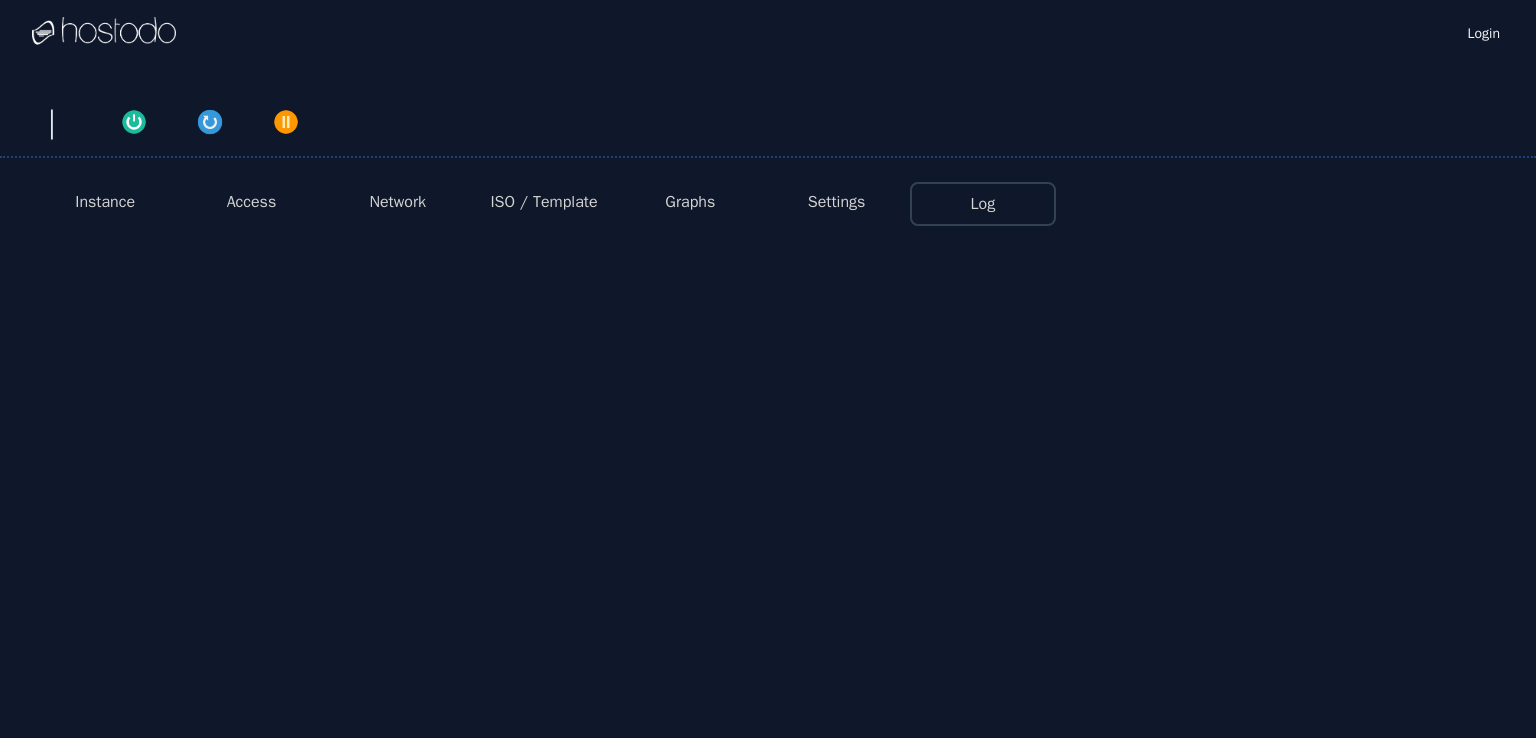 scroll, scrollTop: 0, scrollLeft: 0, axis: both 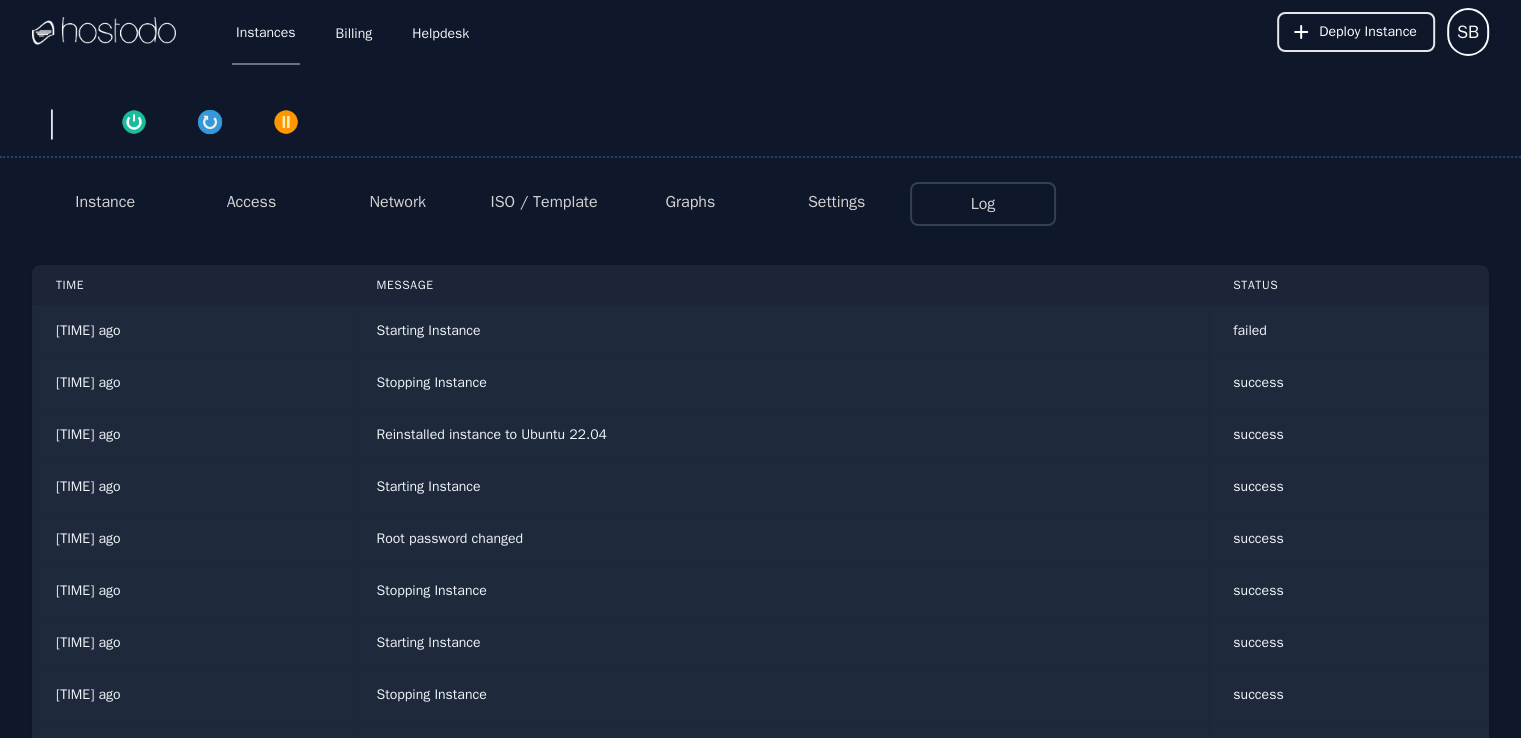 click on "Instance" at bounding box center [105, 202] 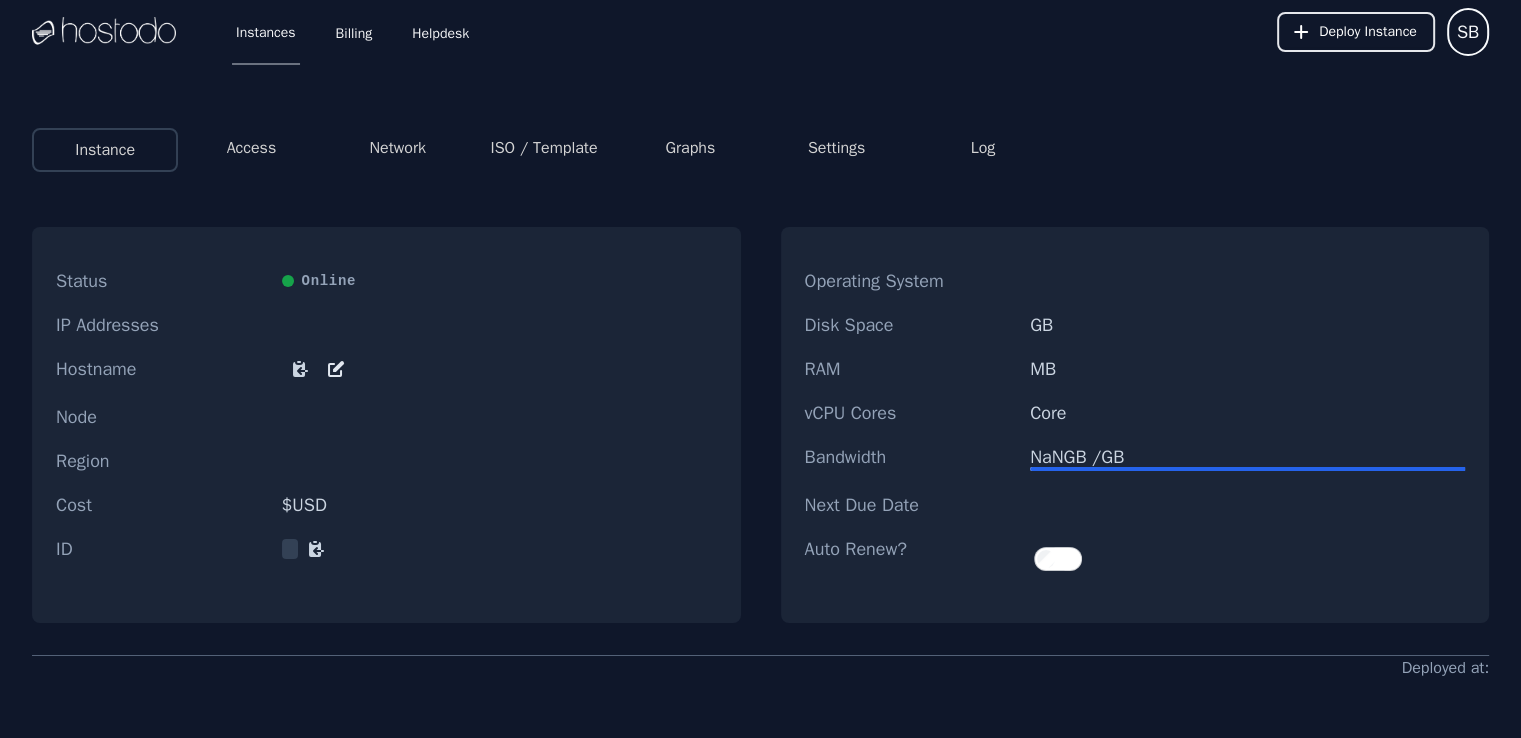 click on "Access" at bounding box center (251, 150) 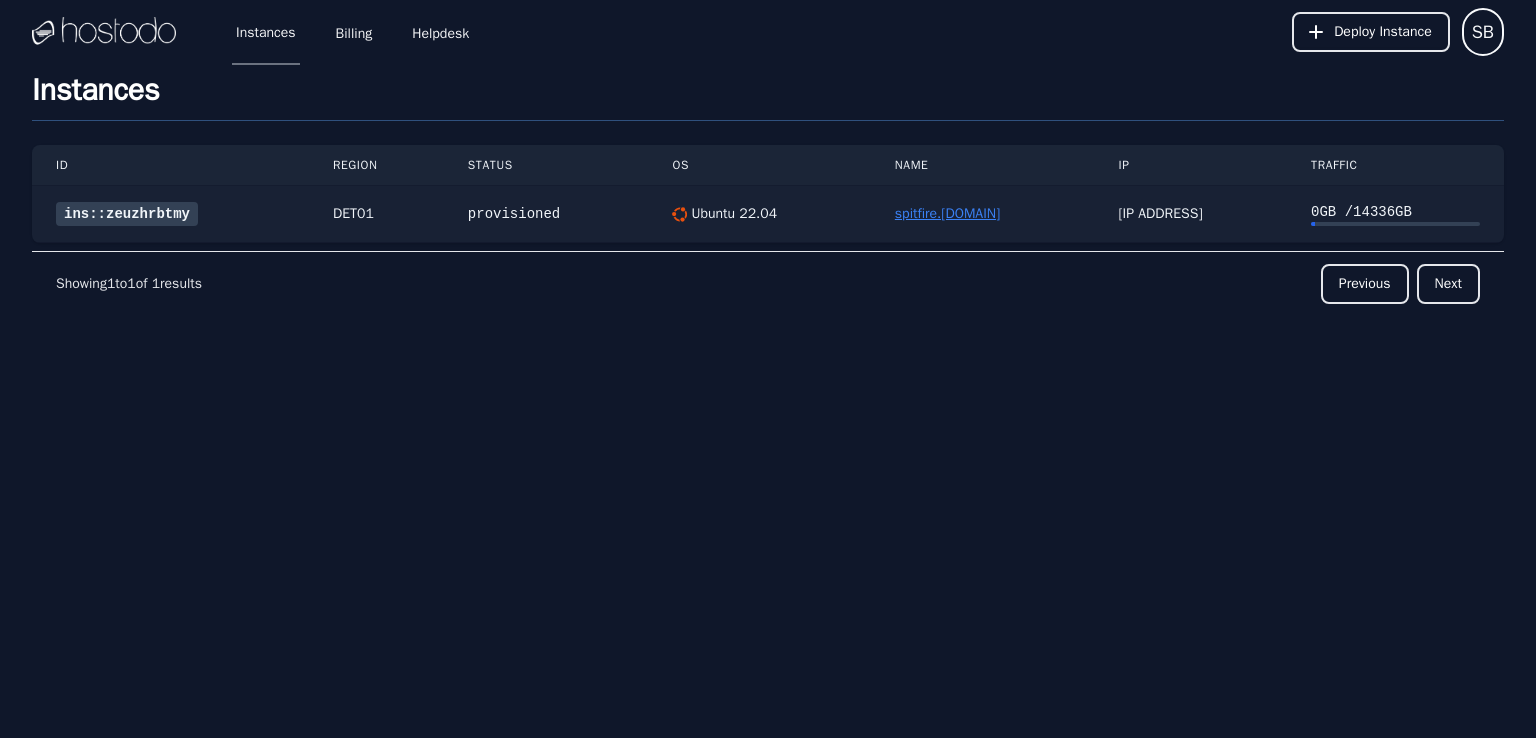 click on "[EMAIL]" at bounding box center [947, 213] 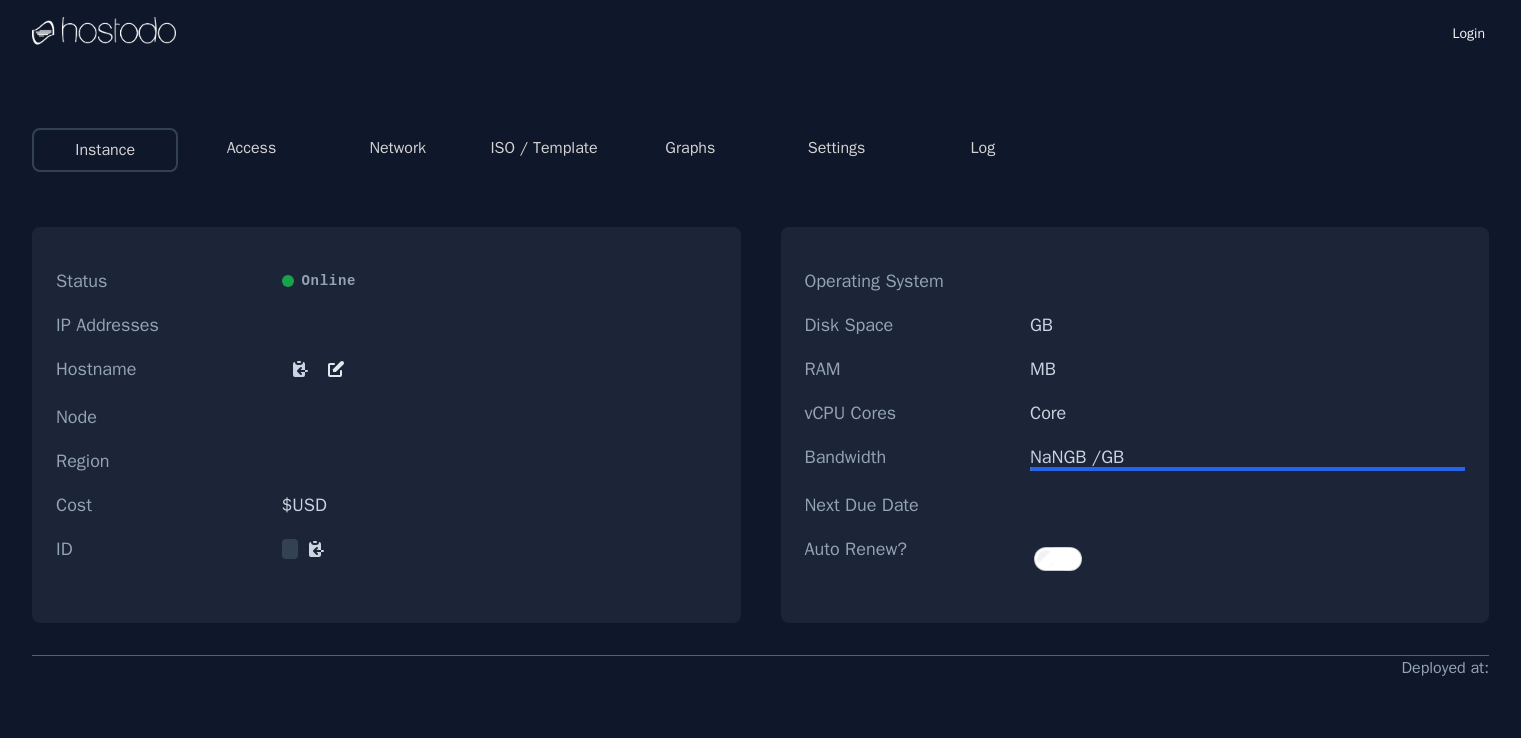 scroll, scrollTop: 0, scrollLeft: 0, axis: both 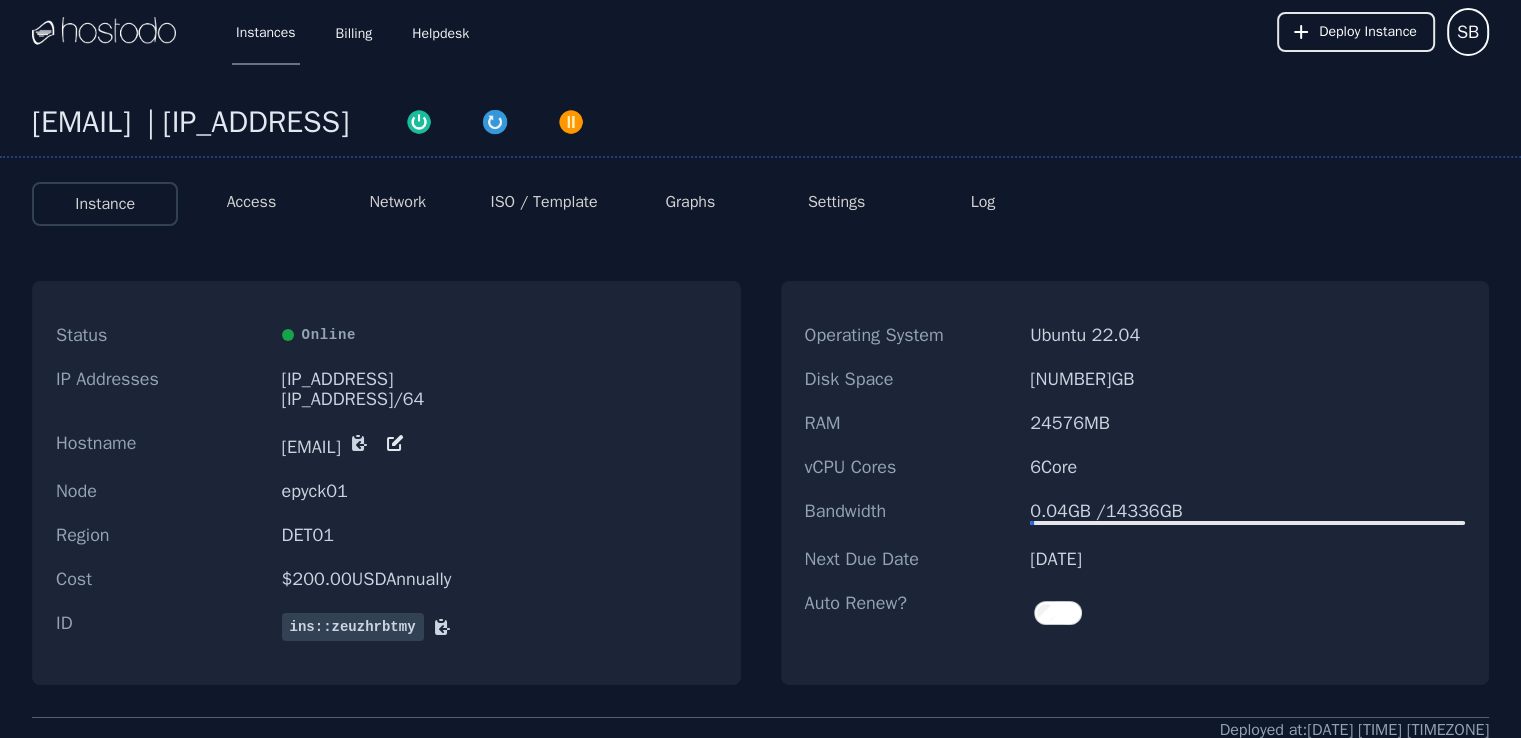 click on "Log" at bounding box center [983, 202] 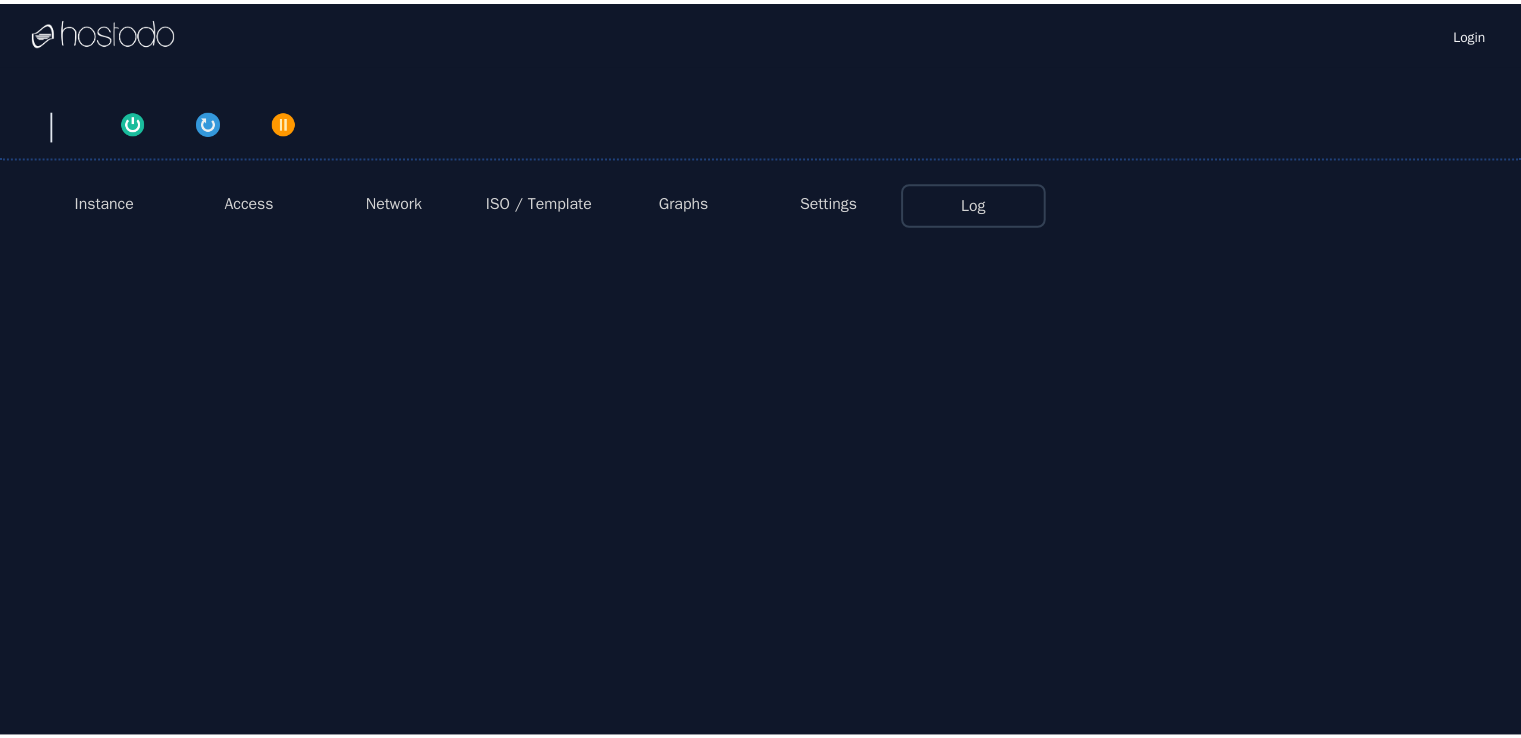 scroll, scrollTop: 0, scrollLeft: 0, axis: both 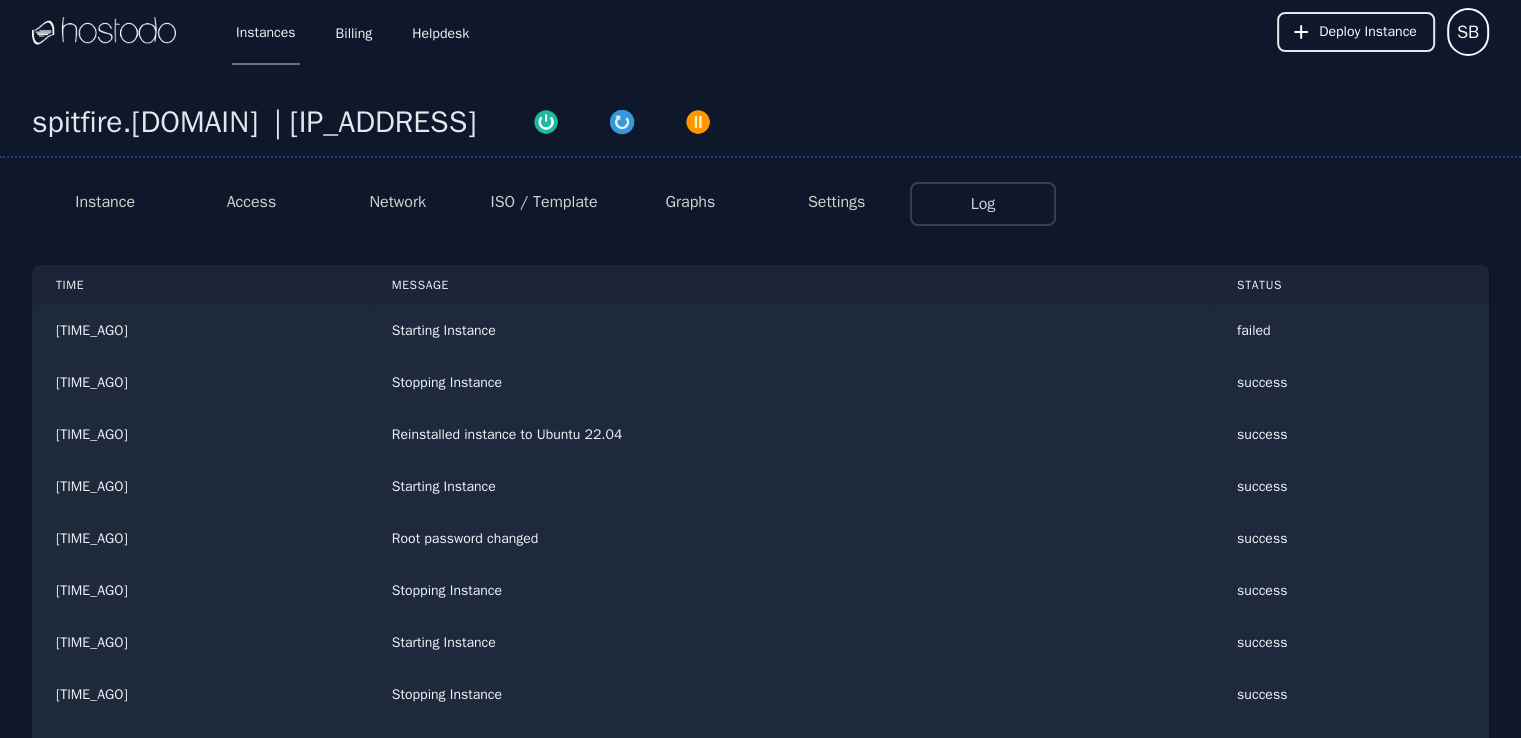click on "Log" at bounding box center (983, 204) 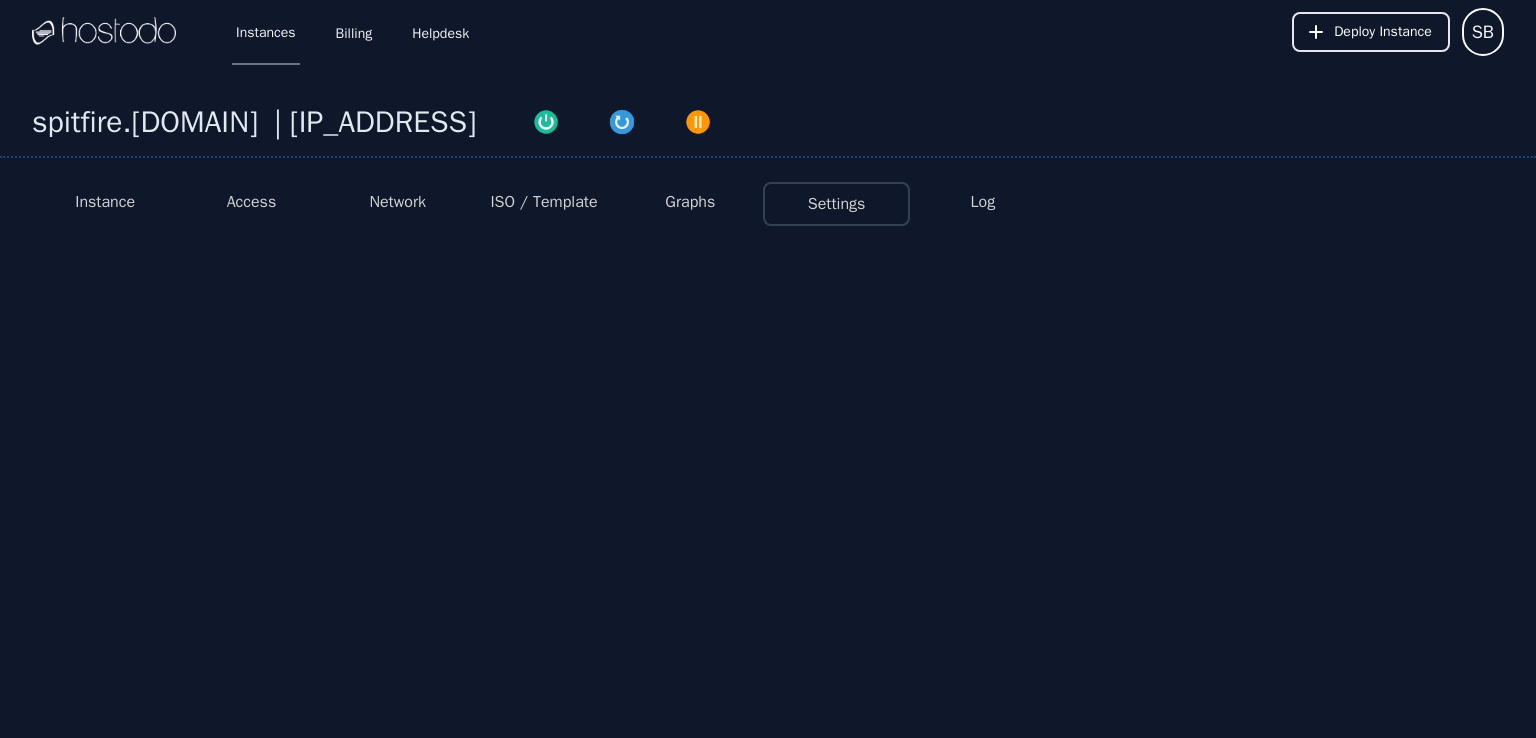 select on "***" 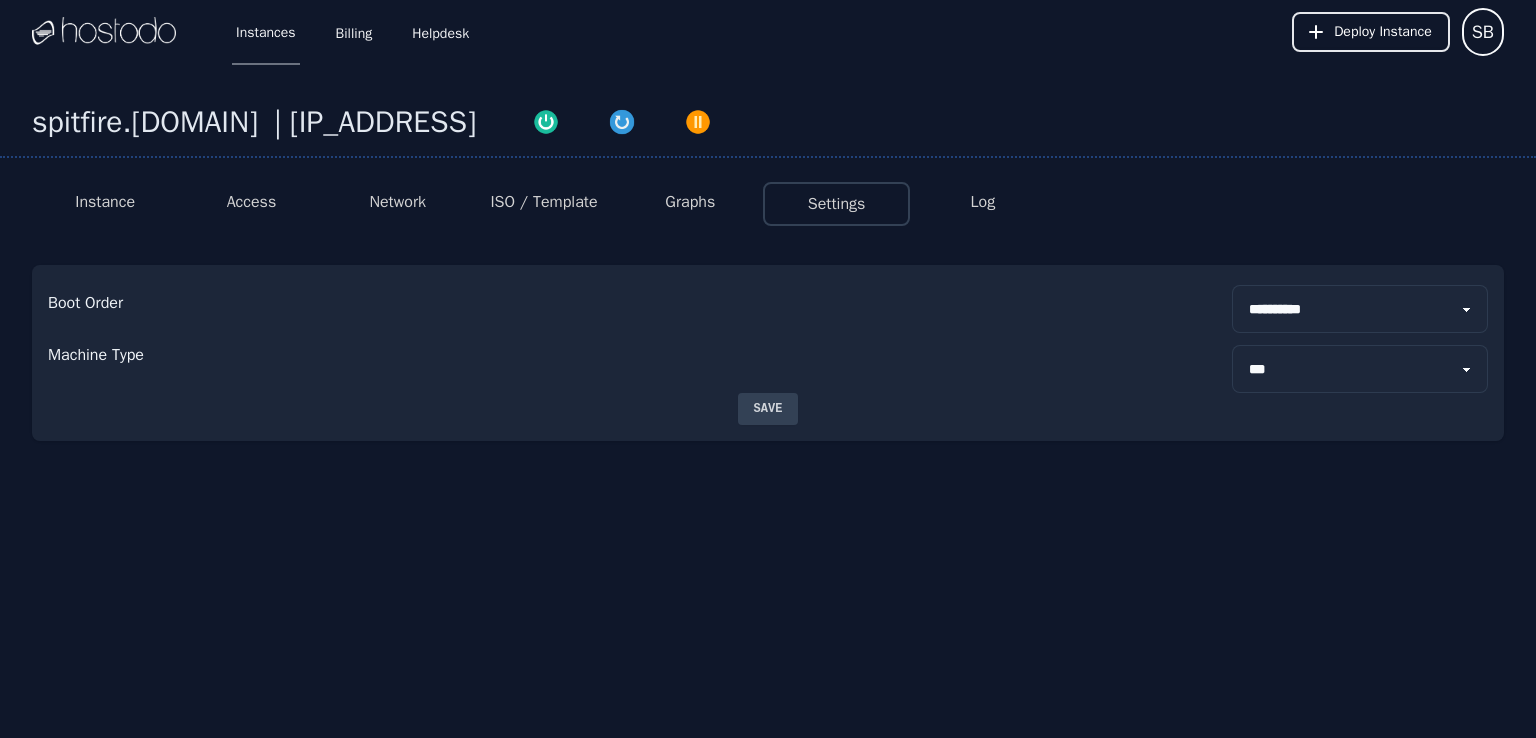 click on "**********" at bounding box center (768, 352) 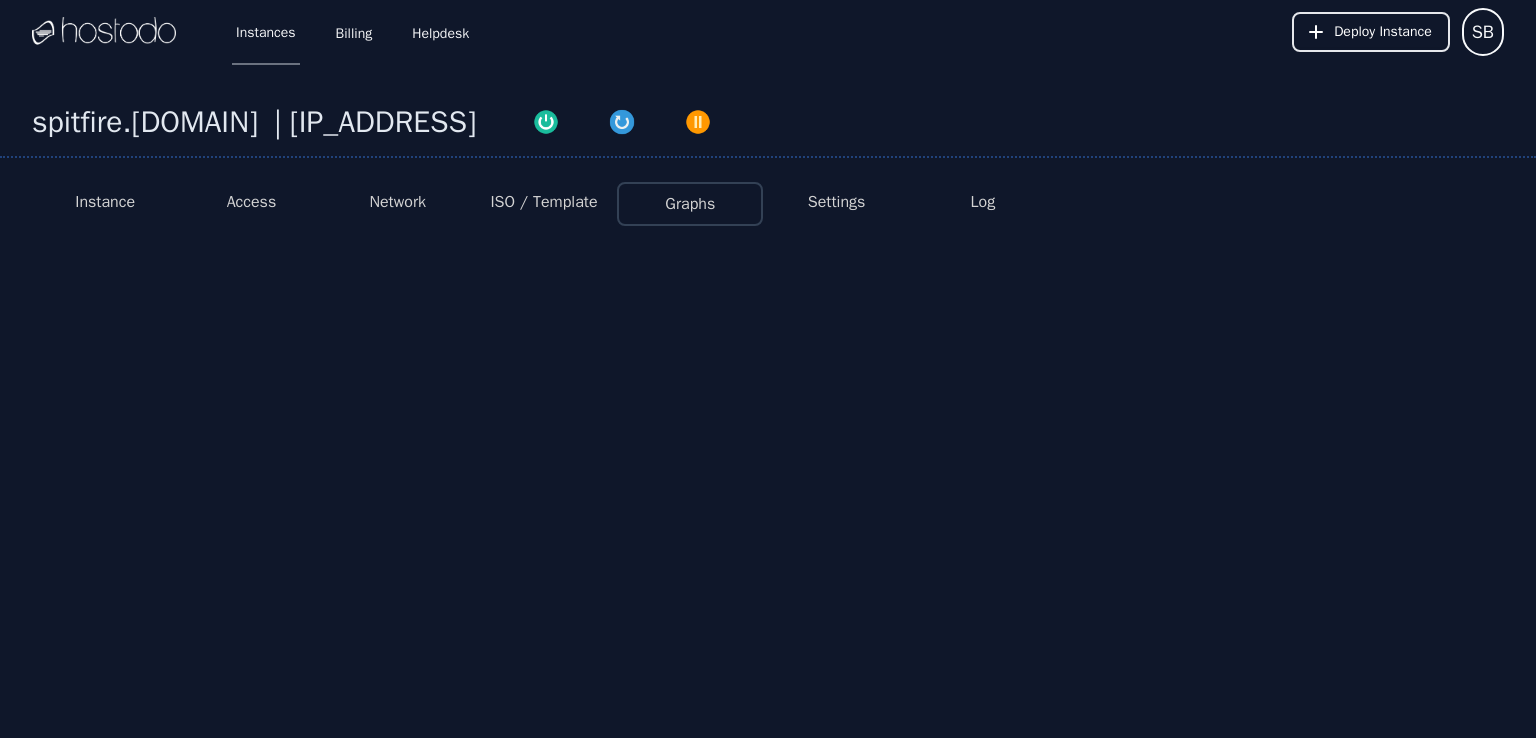 select on "***" 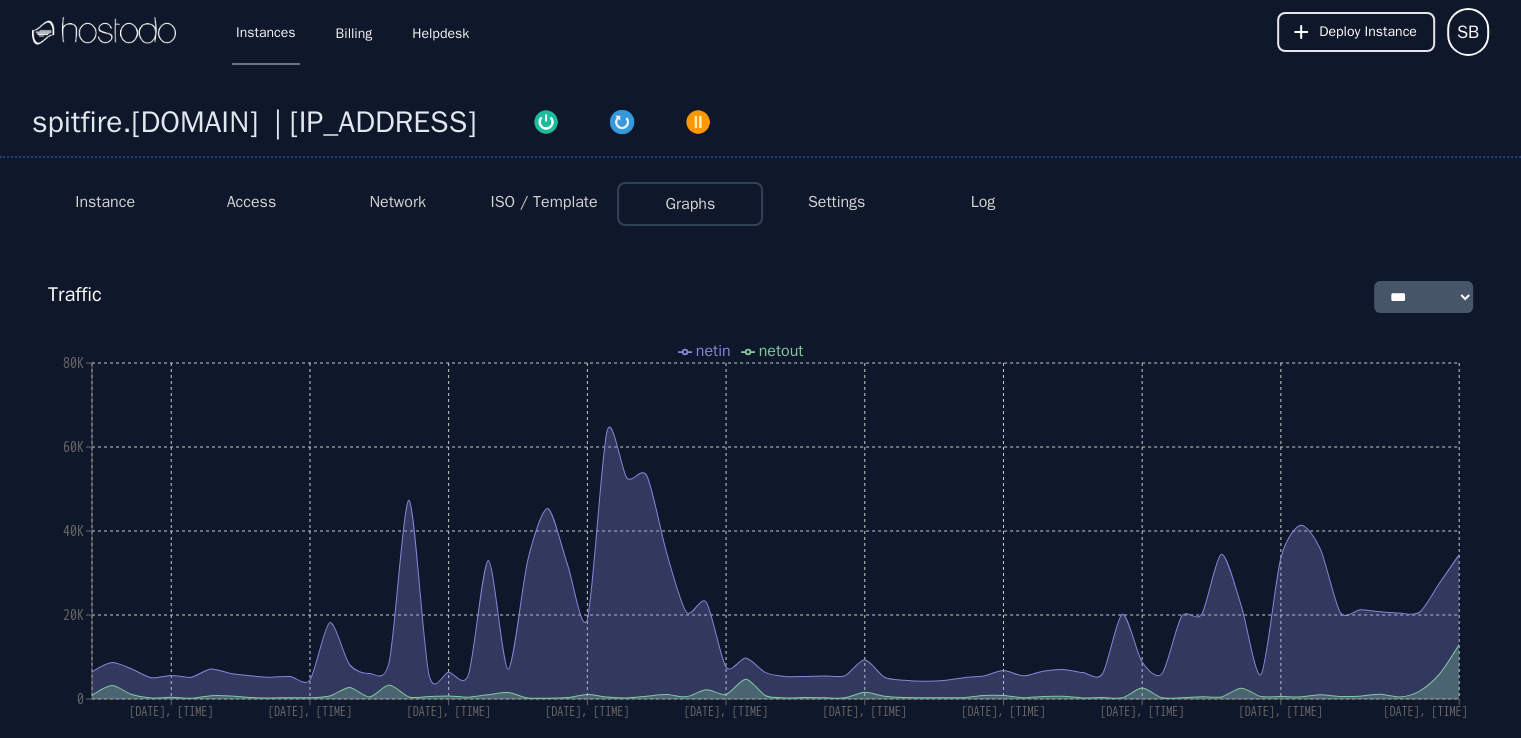click on "Log" at bounding box center (983, 202) 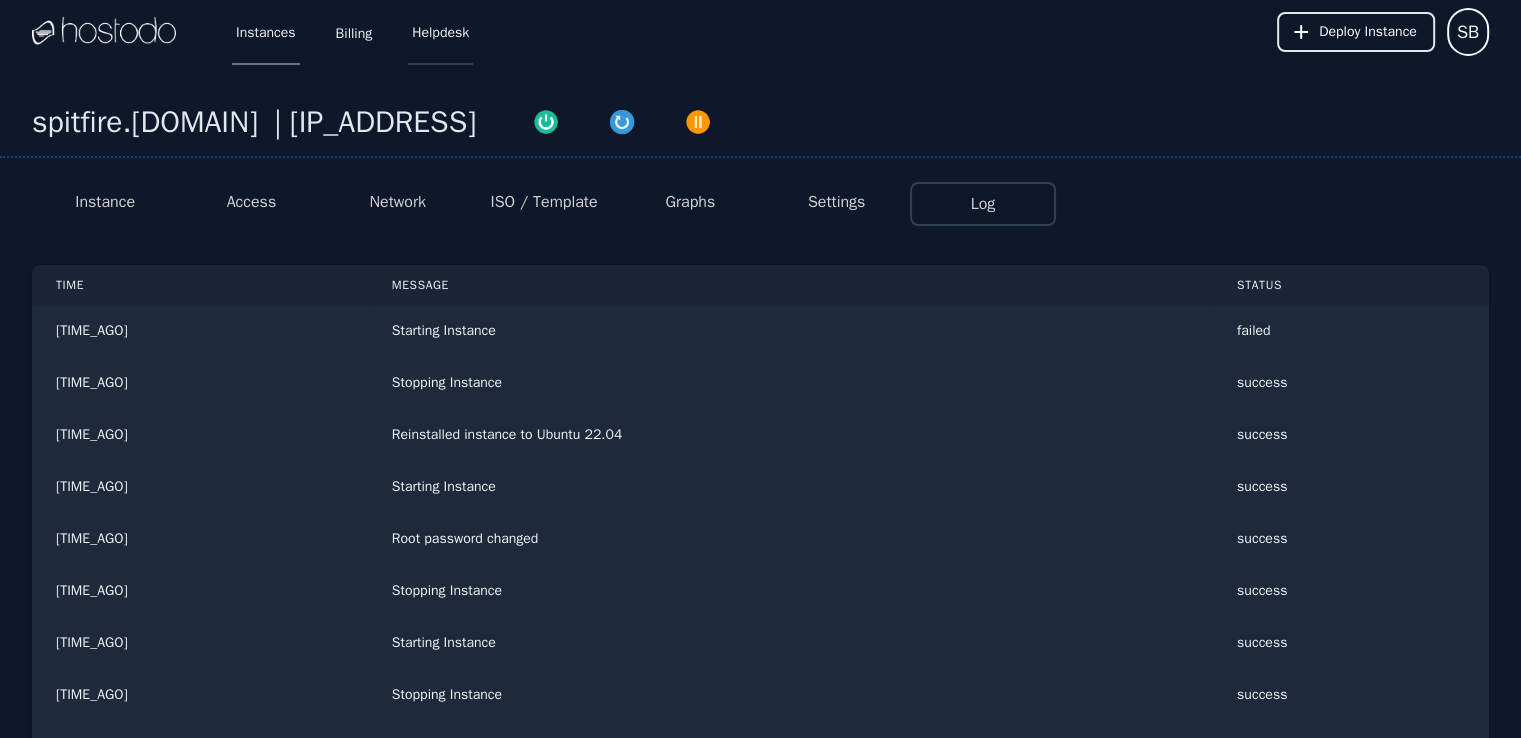 click on "Helpdesk" at bounding box center (440, 32) 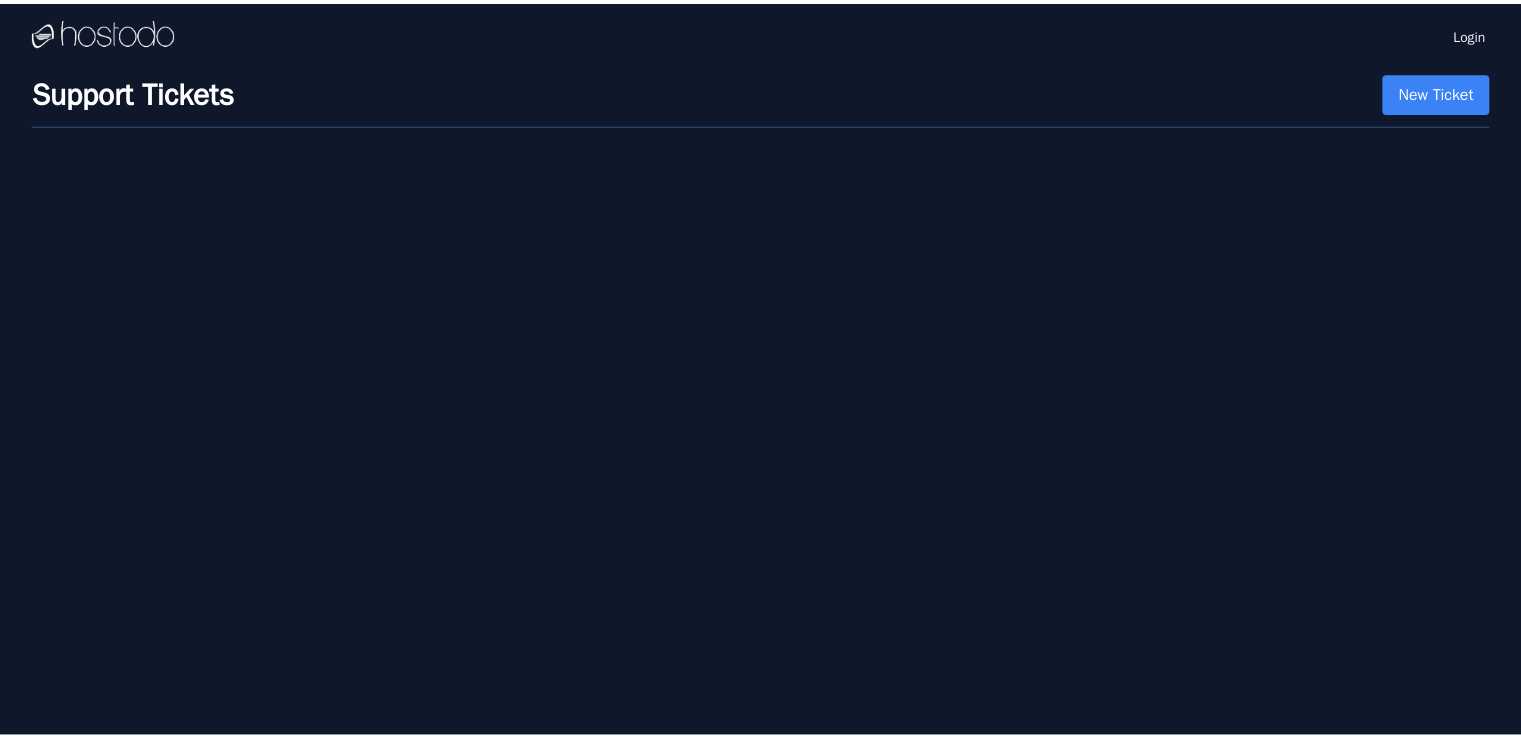 scroll, scrollTop: 0, scrollLeft: 0, axis: both 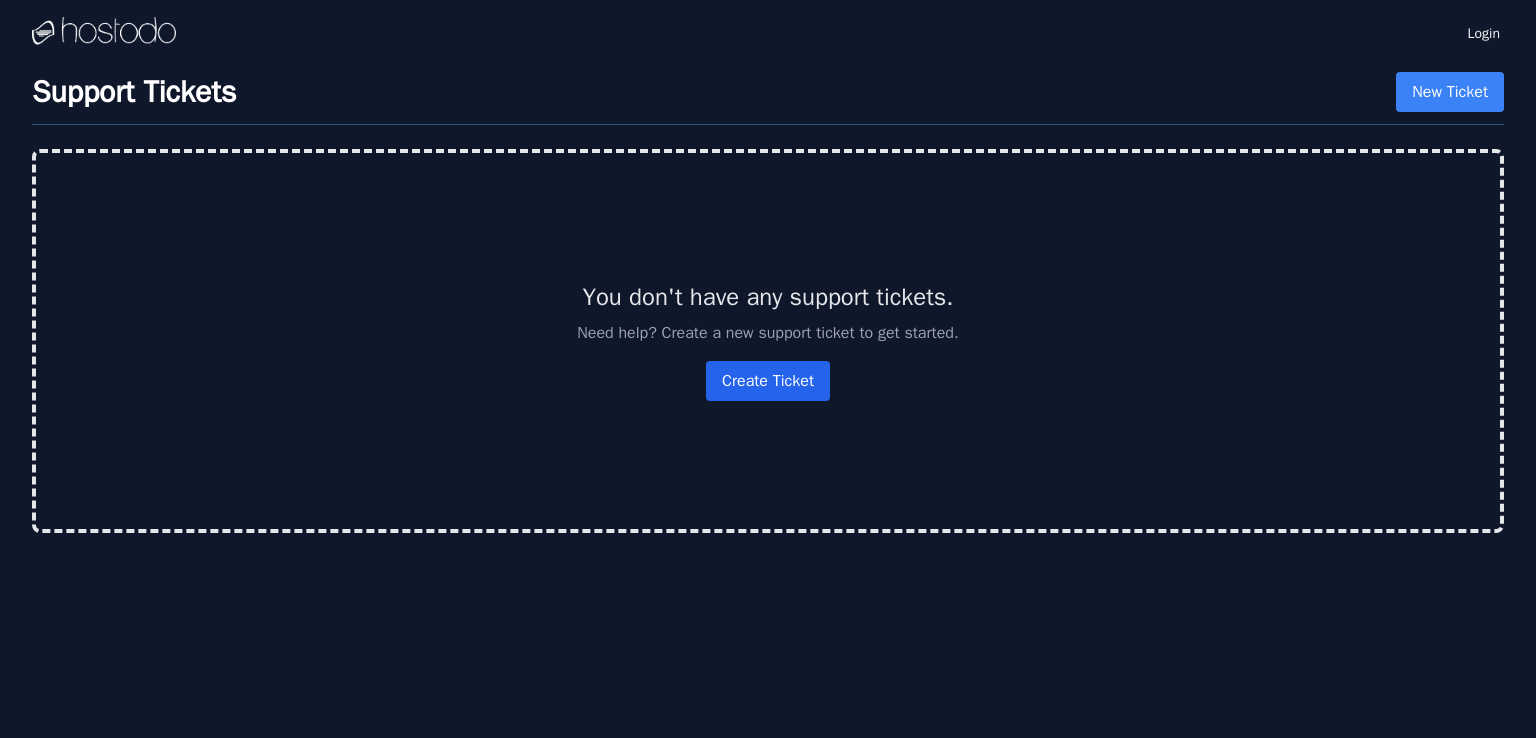 click on "Create Ticket" at bounding box center (768, 381) 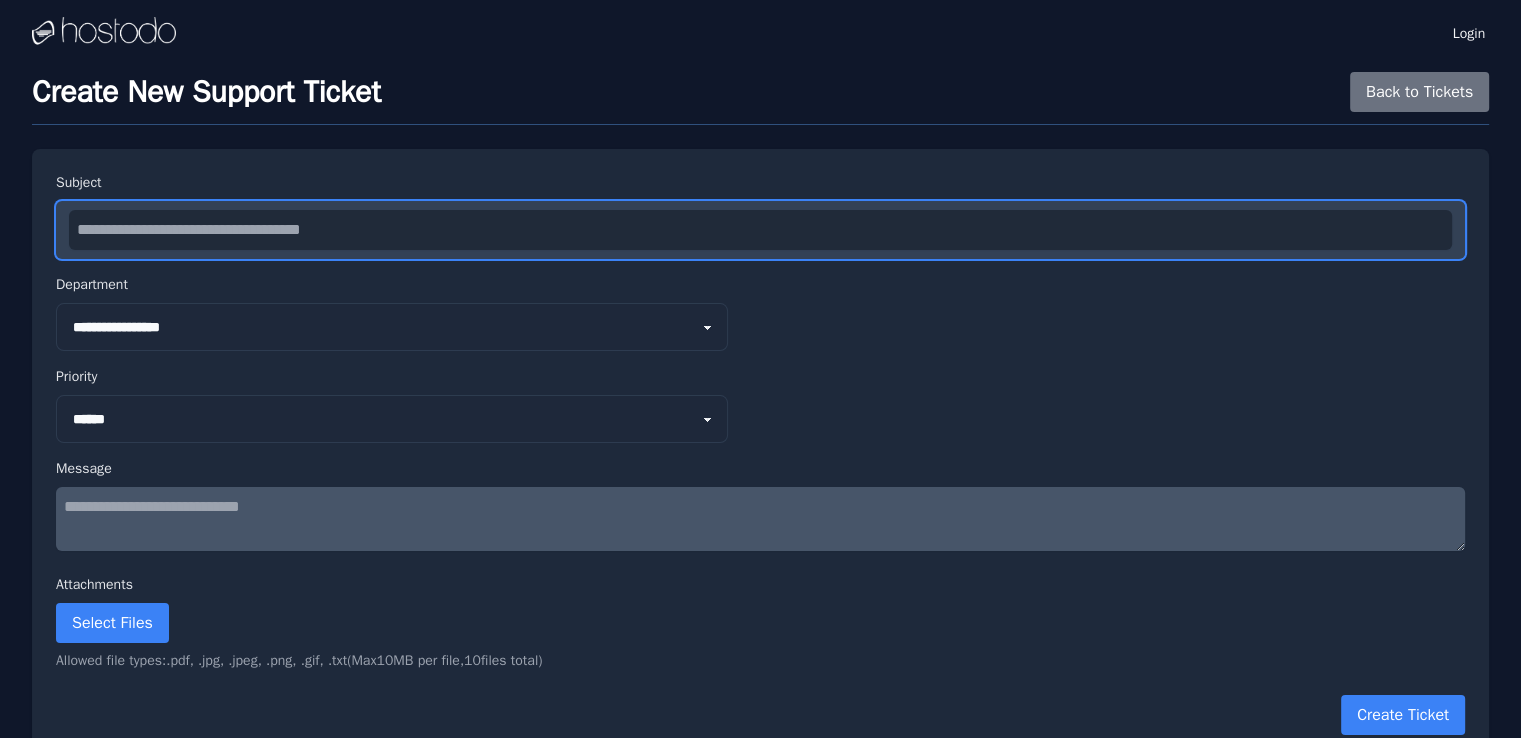 click at bounding box center (760, 230) 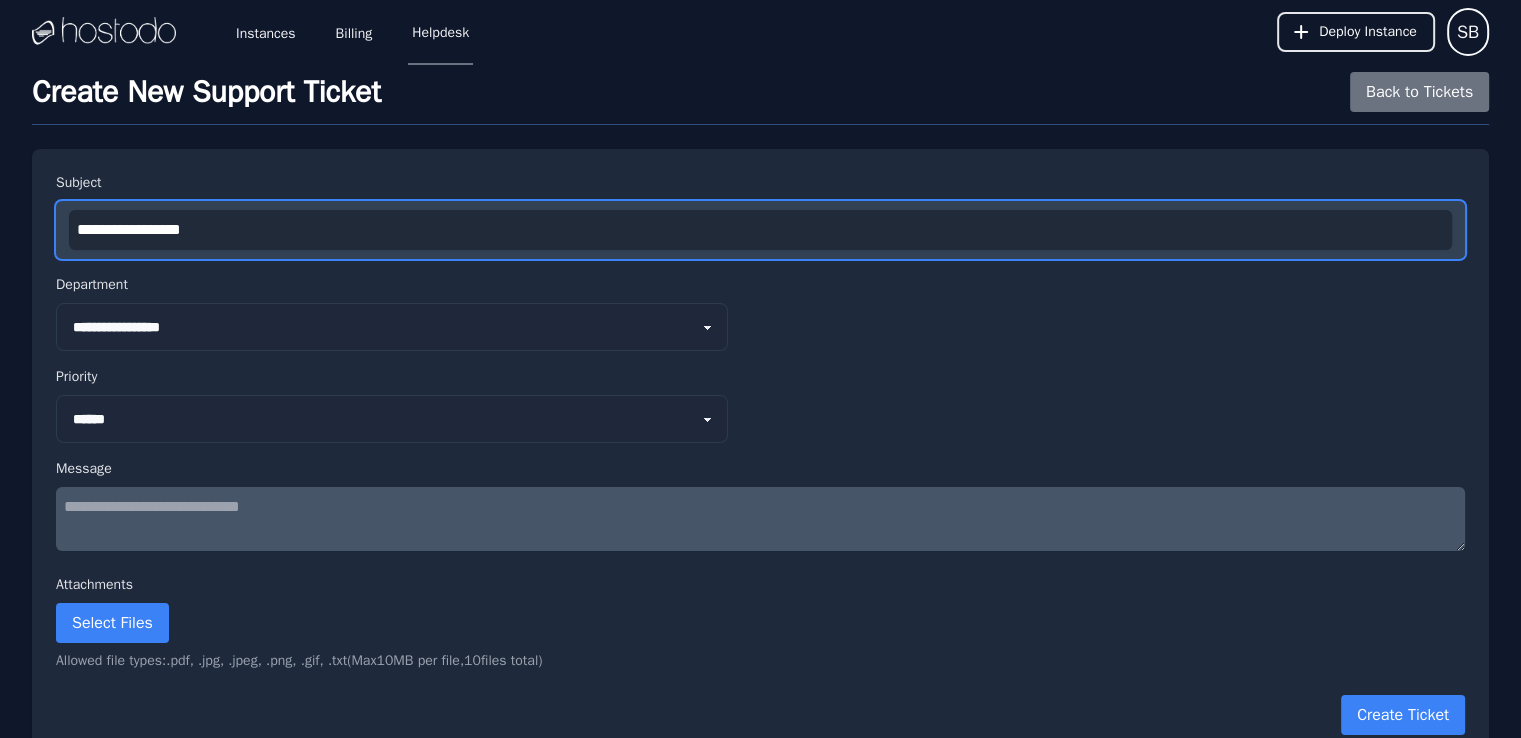 type on "**********" 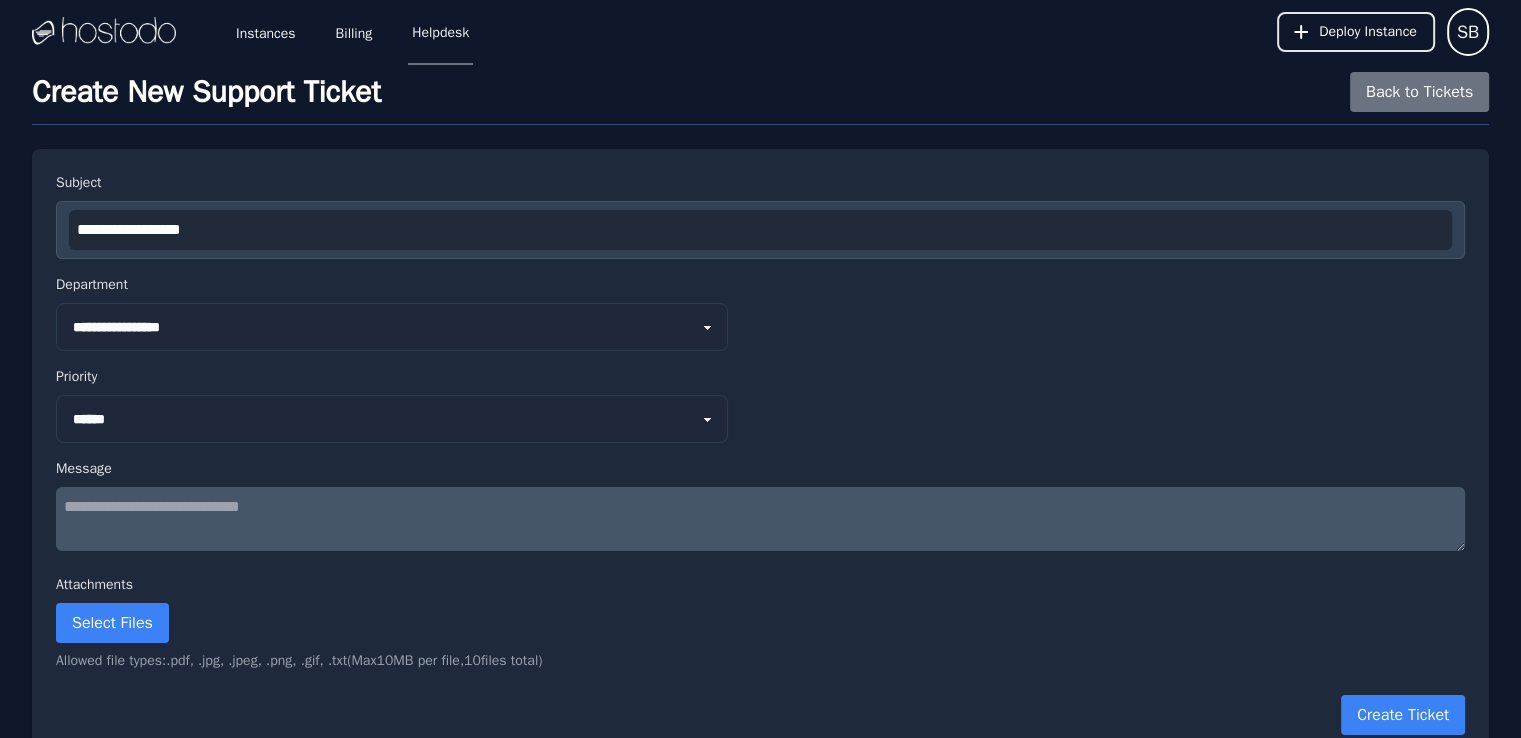 click on "*** ****** **** ********" at bounding box center [392, 419] 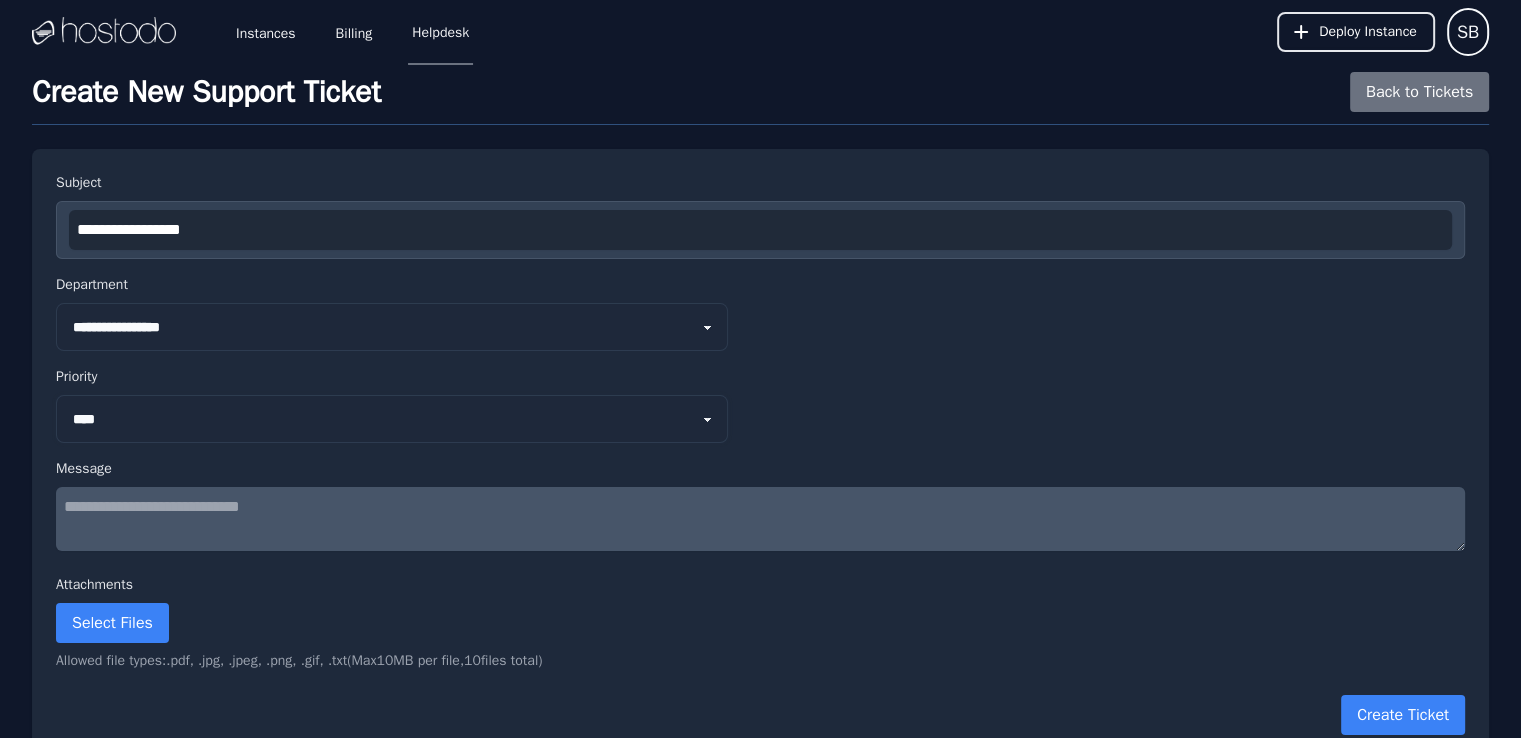 click on "*** ****** **** ********" at bounding box center [392, 419] 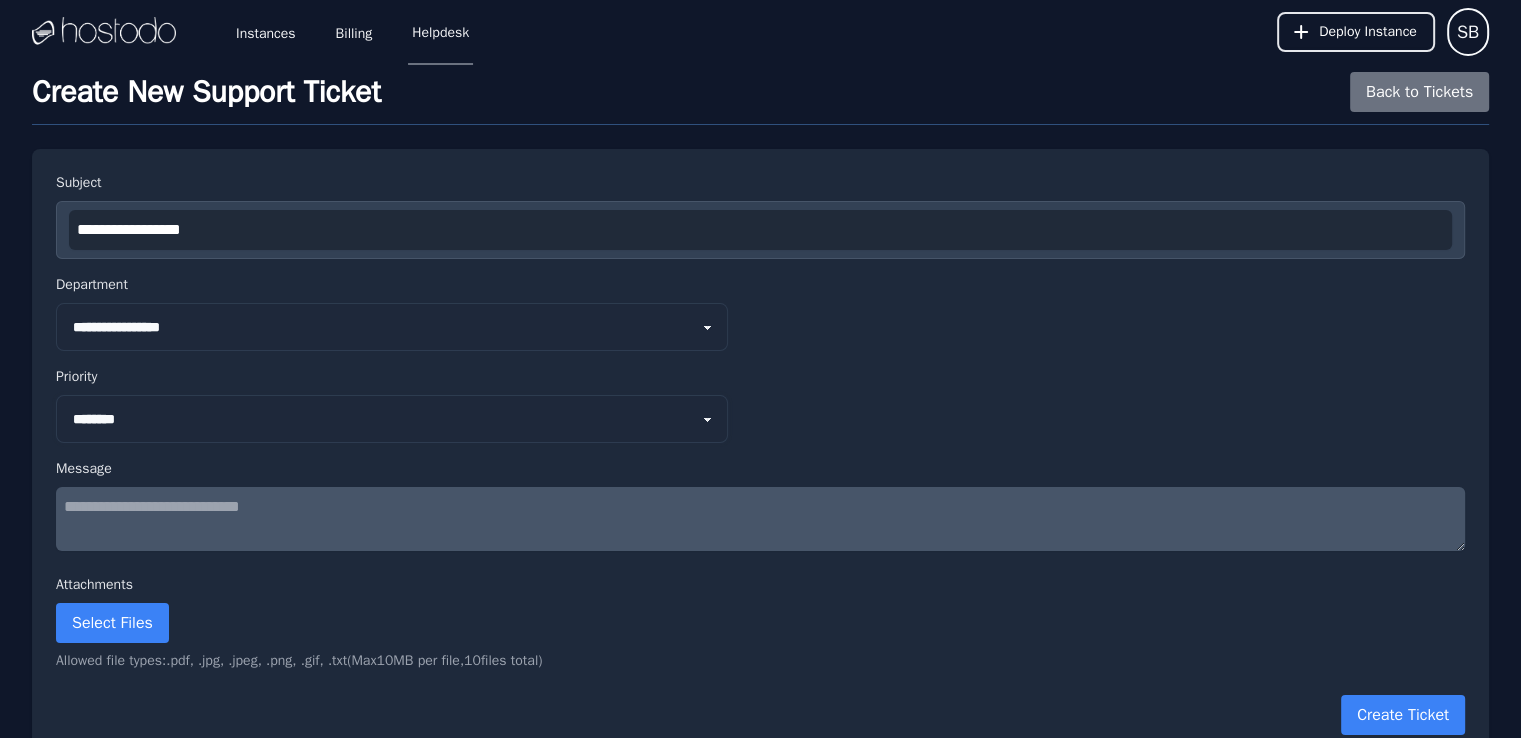 click on "*** ****** **** ********" at bounding box center (392, 419) 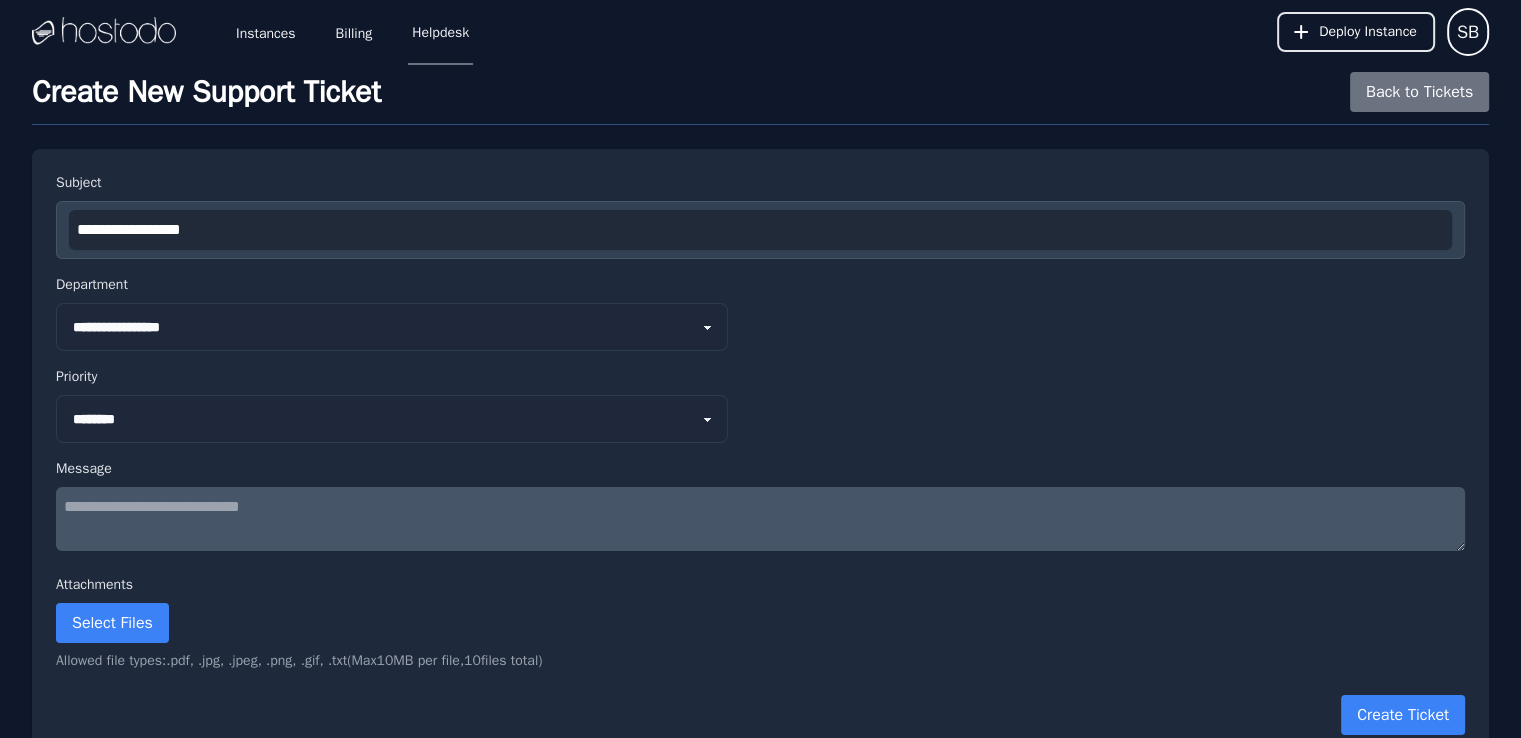 click at bounding box center (760, 519) 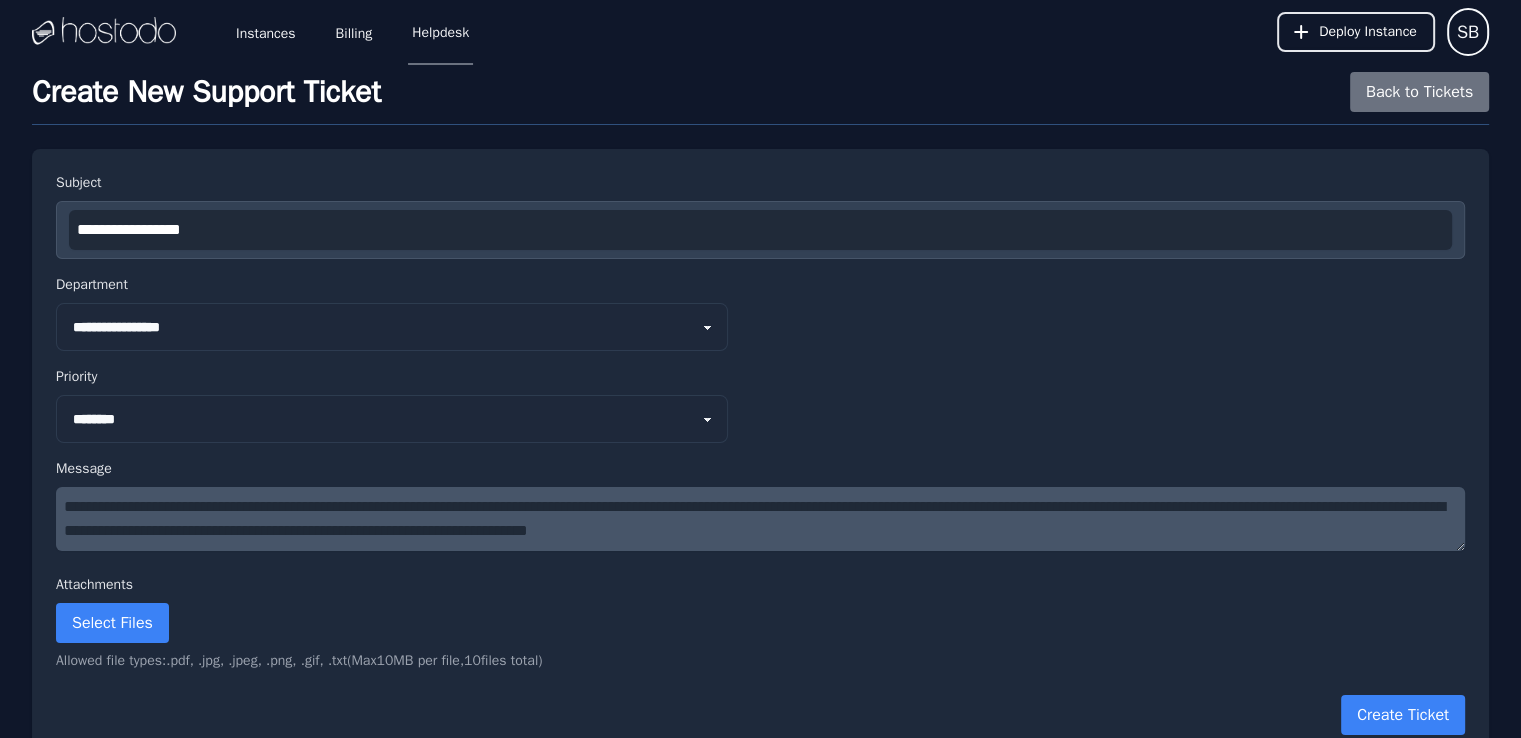 scroll, scrollTop: 20, scrollLeft: 0, axis: vertical 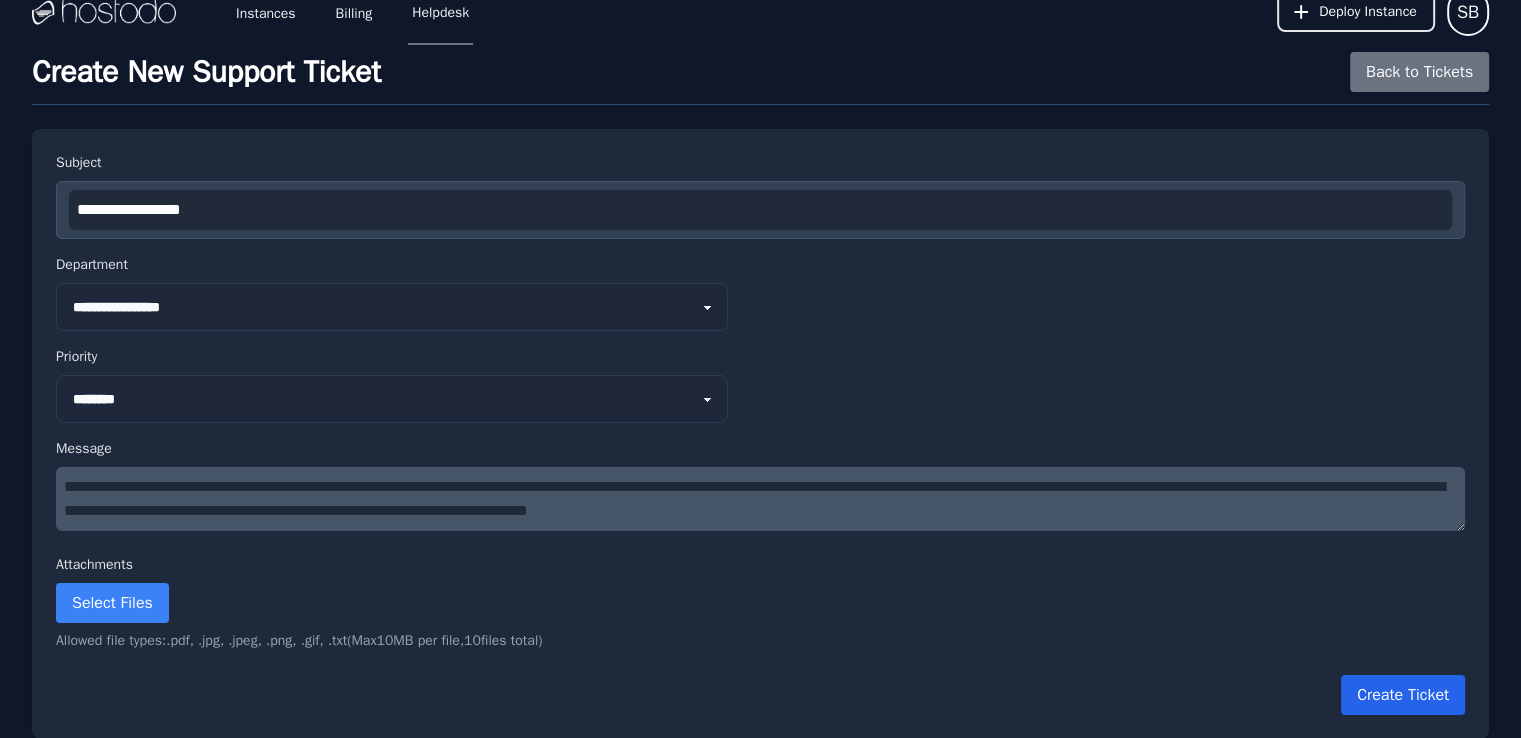 type on "**********" 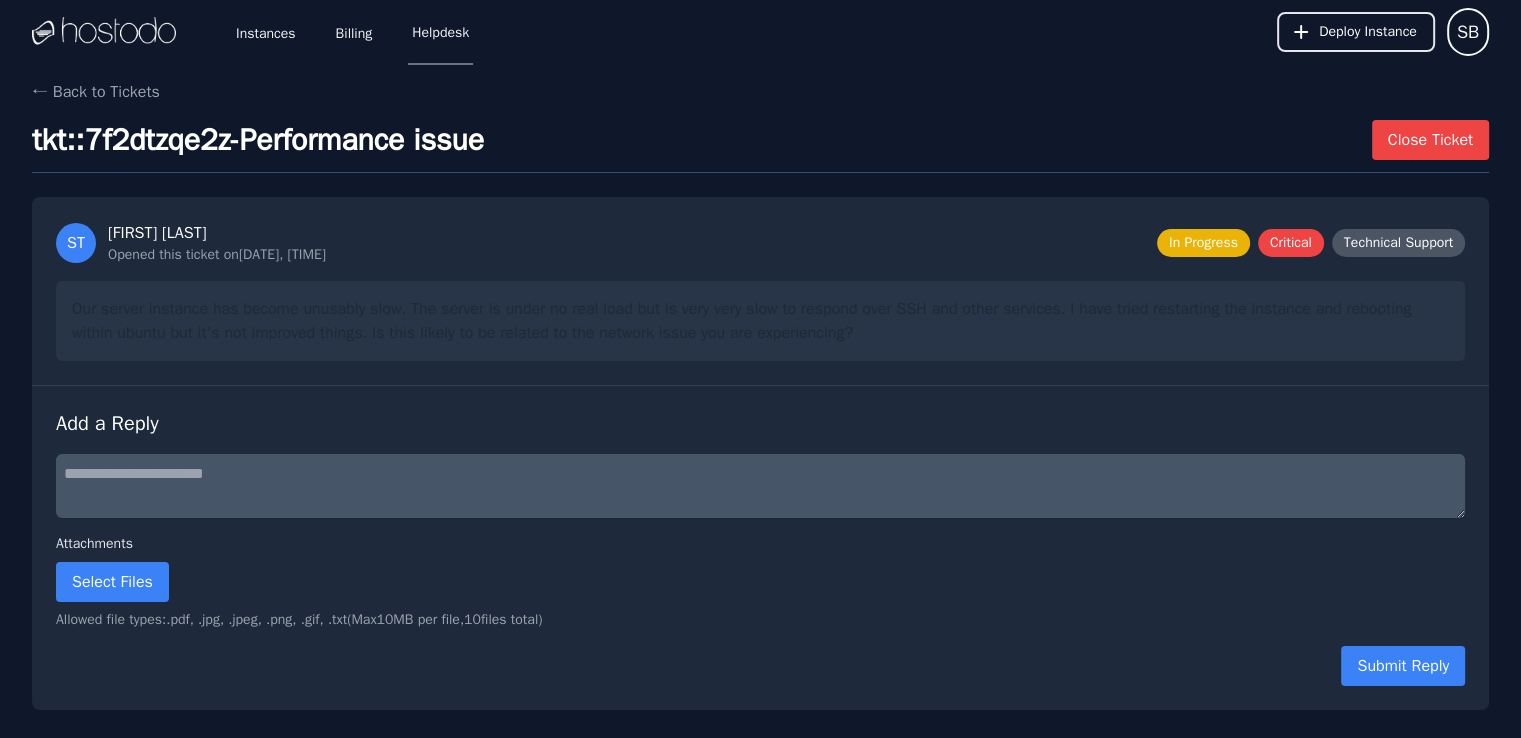scroll, scrollTop: 0, scrollLeft: 0, axis: both 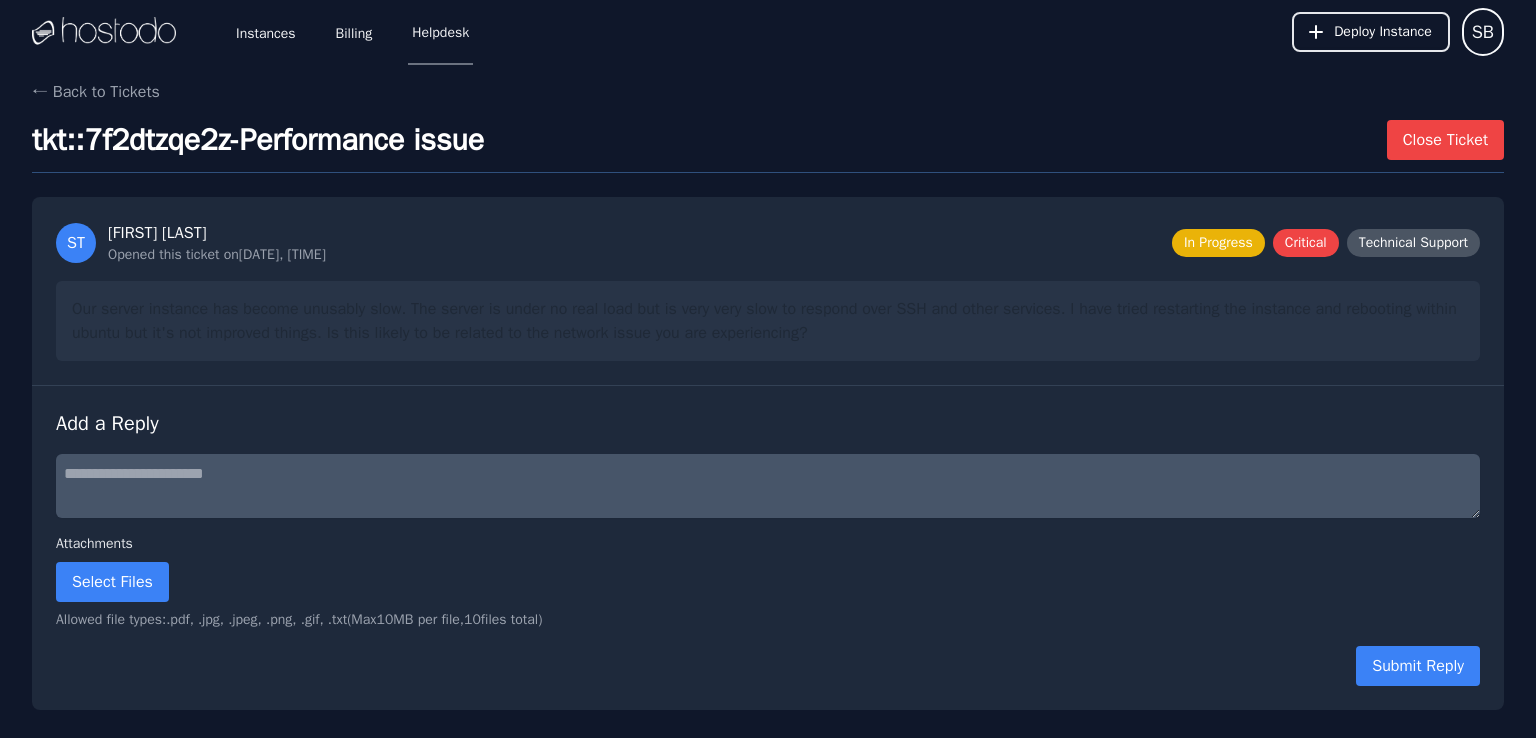 click on "ST STUART BRAMLEY Opened this ticket on  07/08/2025, 12:06:49 In Progress Critical Technical Support" at bounding box center (768, 243) 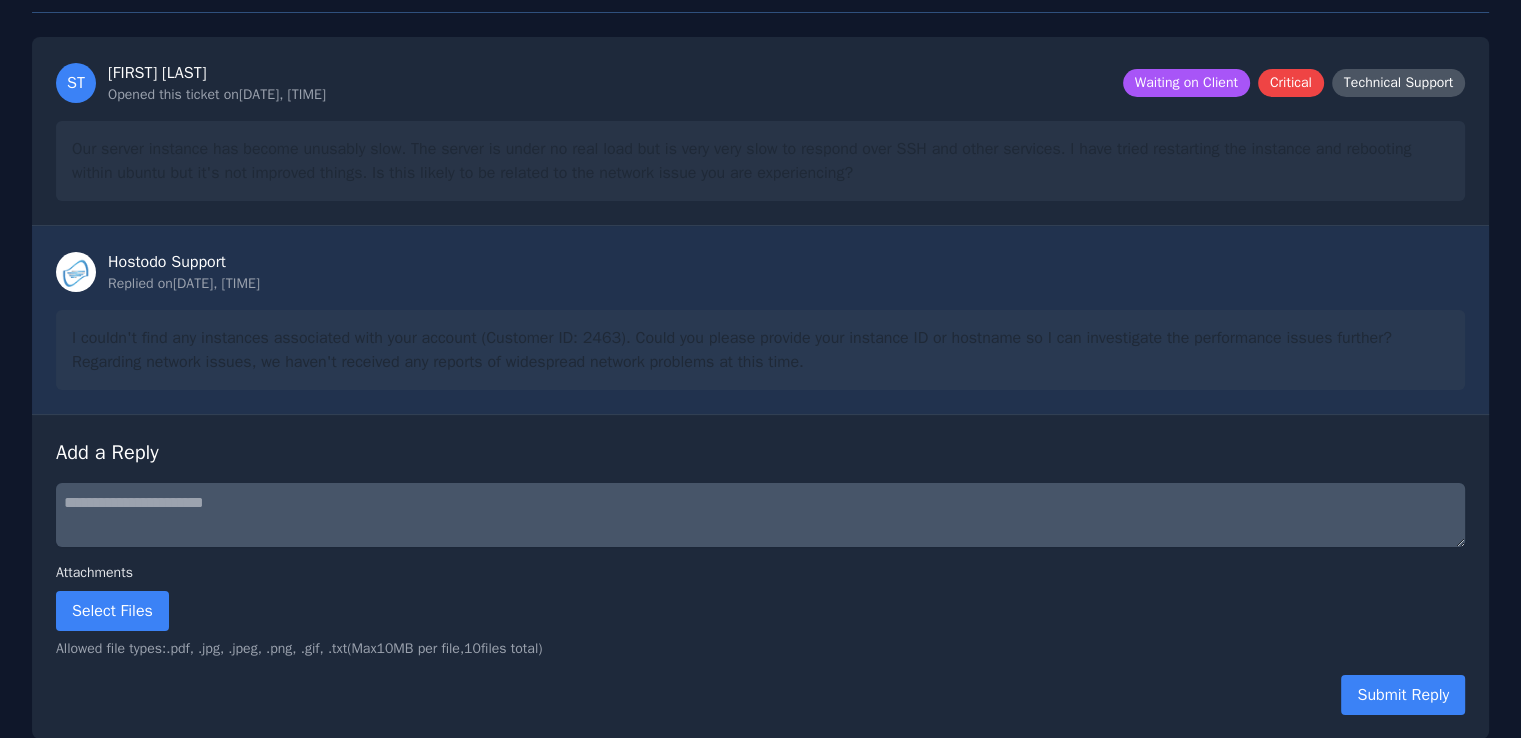 scroll, scrollTop: 0, scrollLeft: 0, axis: both 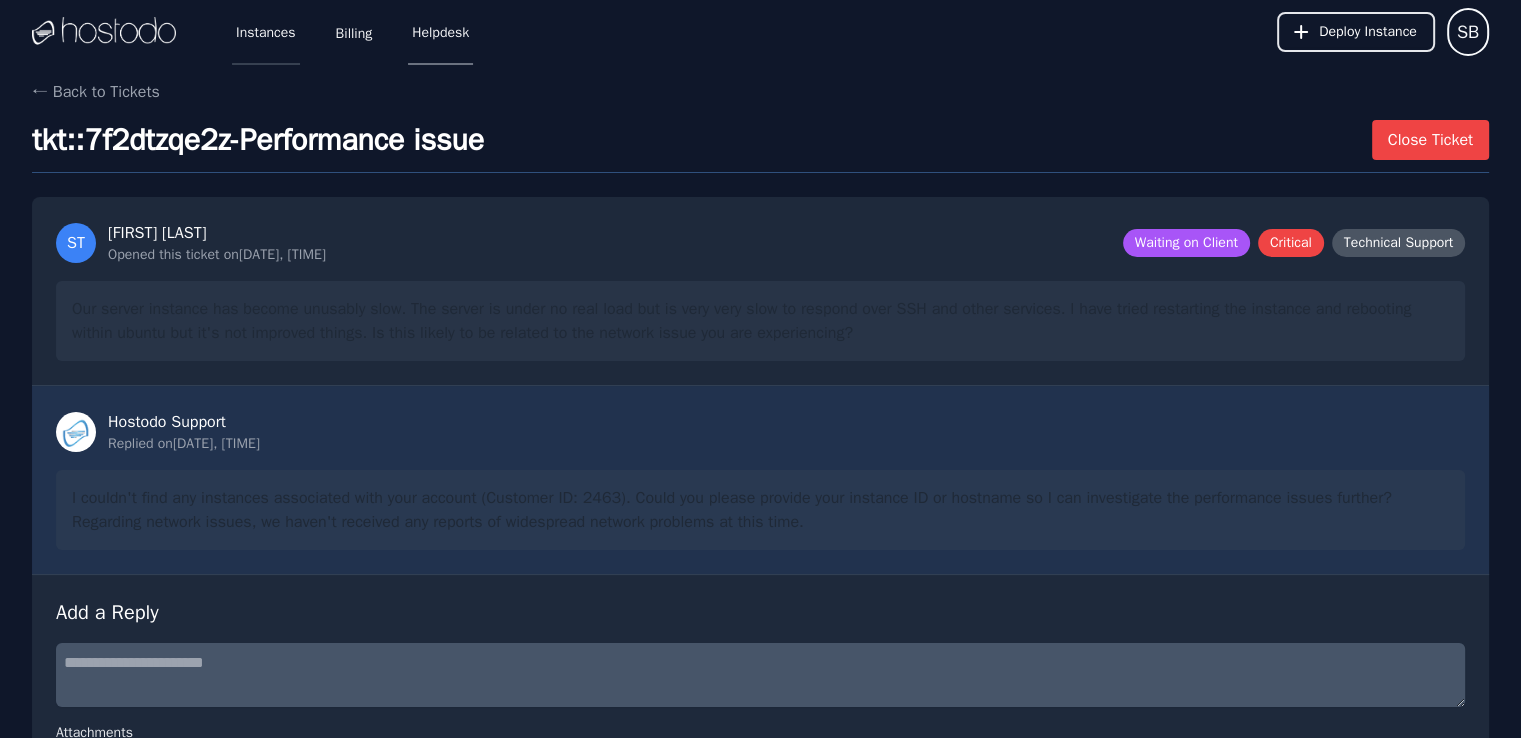 click on "Instances" at bounding box center (266, 32) 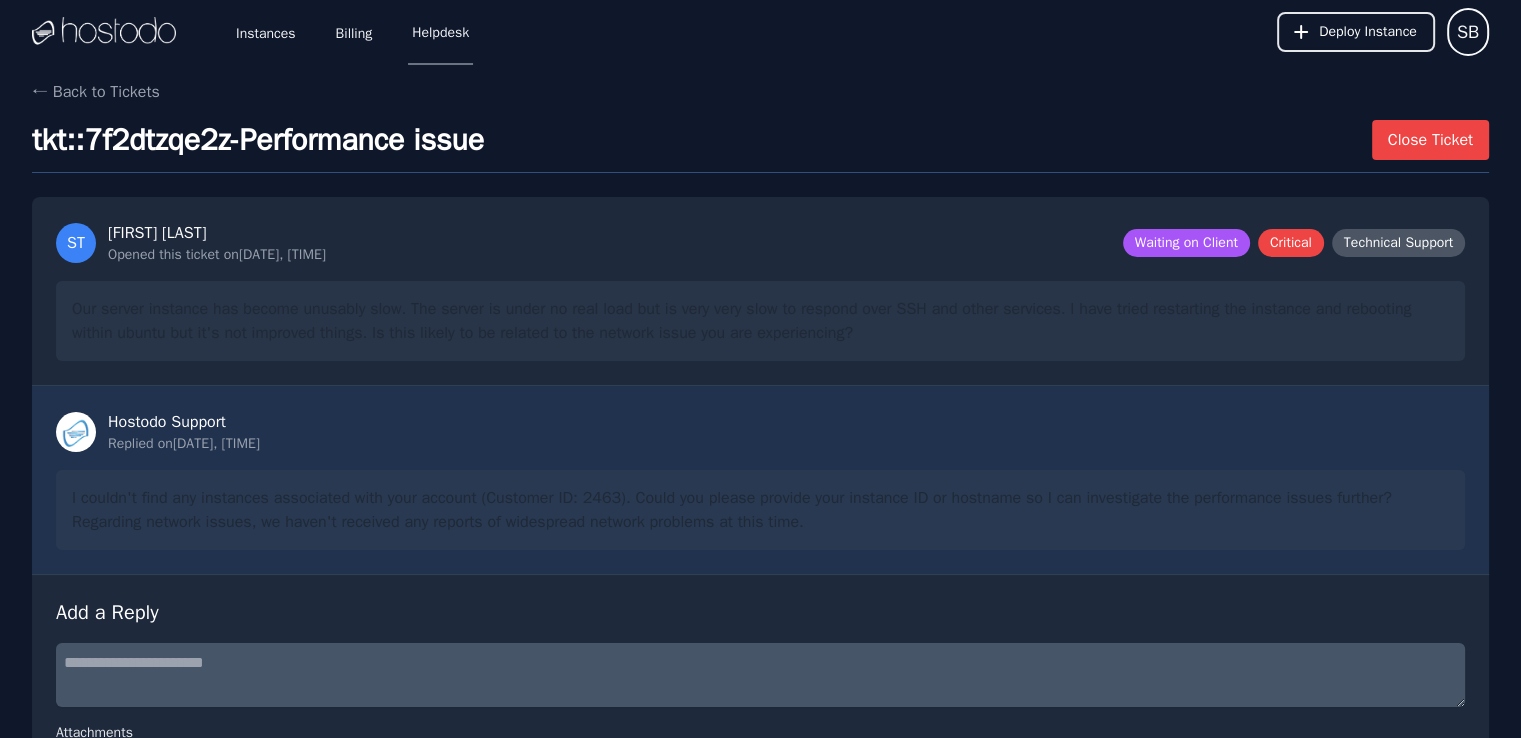 scroll, scrollTop: 110, scrollLeft: 0, axis: vertical 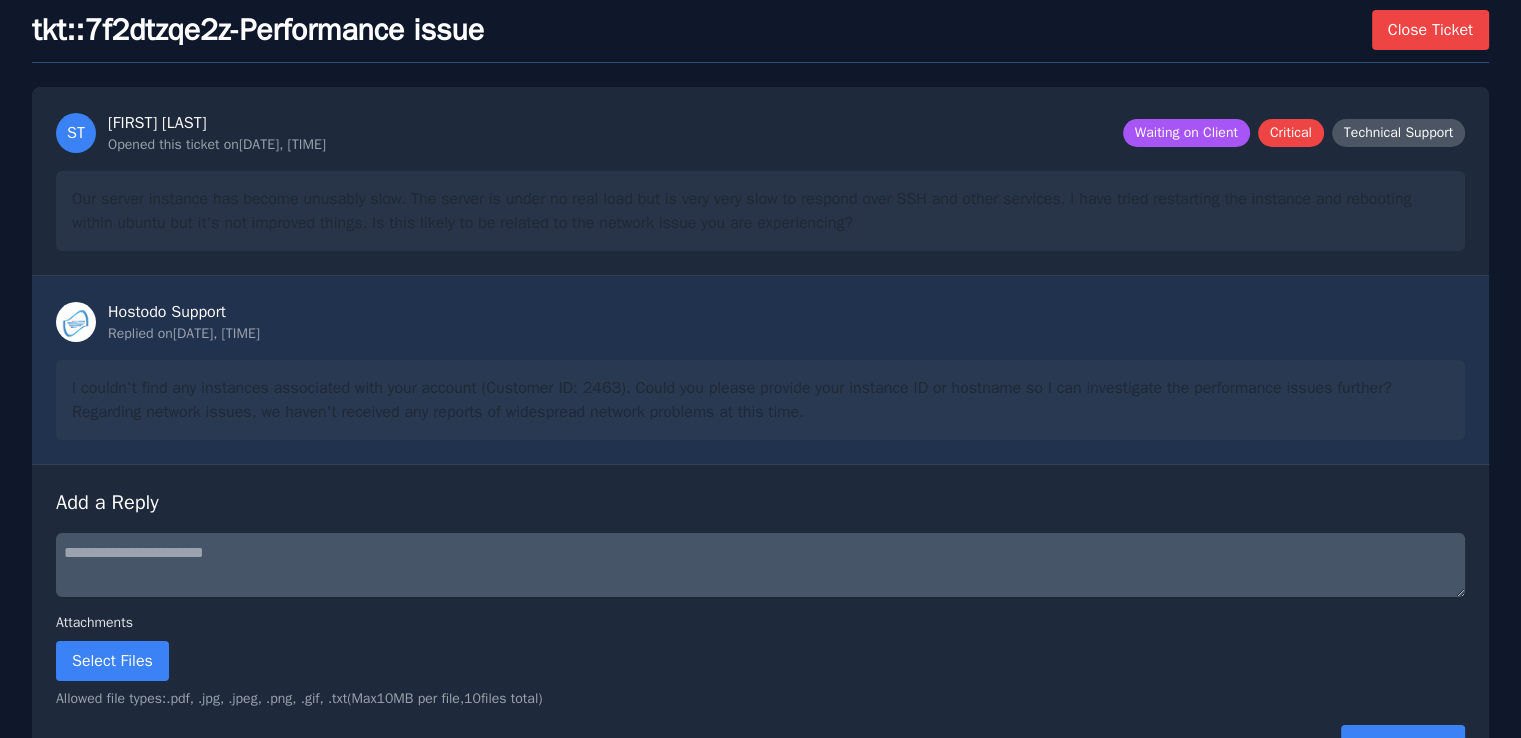 click at bounding box center (760, 565) 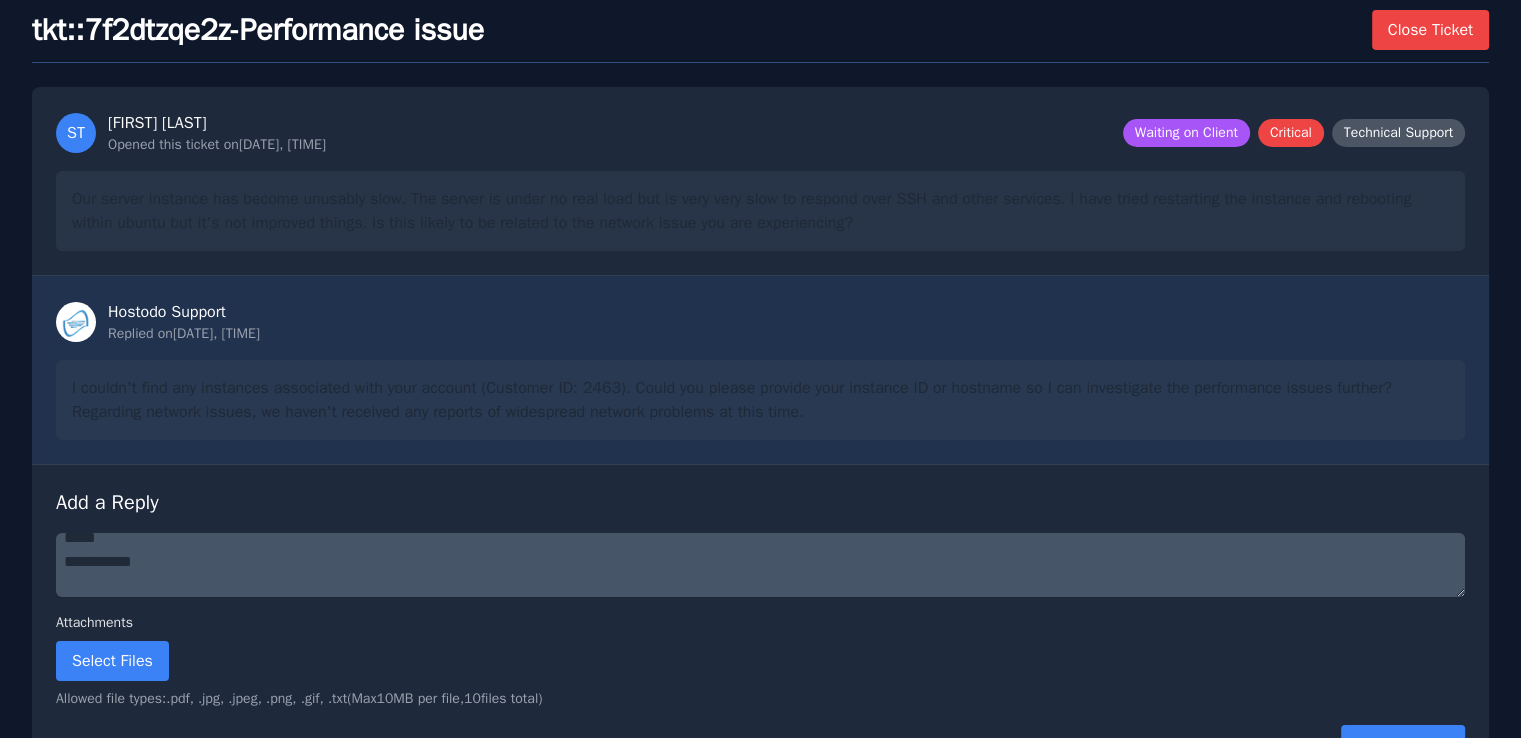 scroll, scrollTop: 0, scrollLeft: 0, axis: both 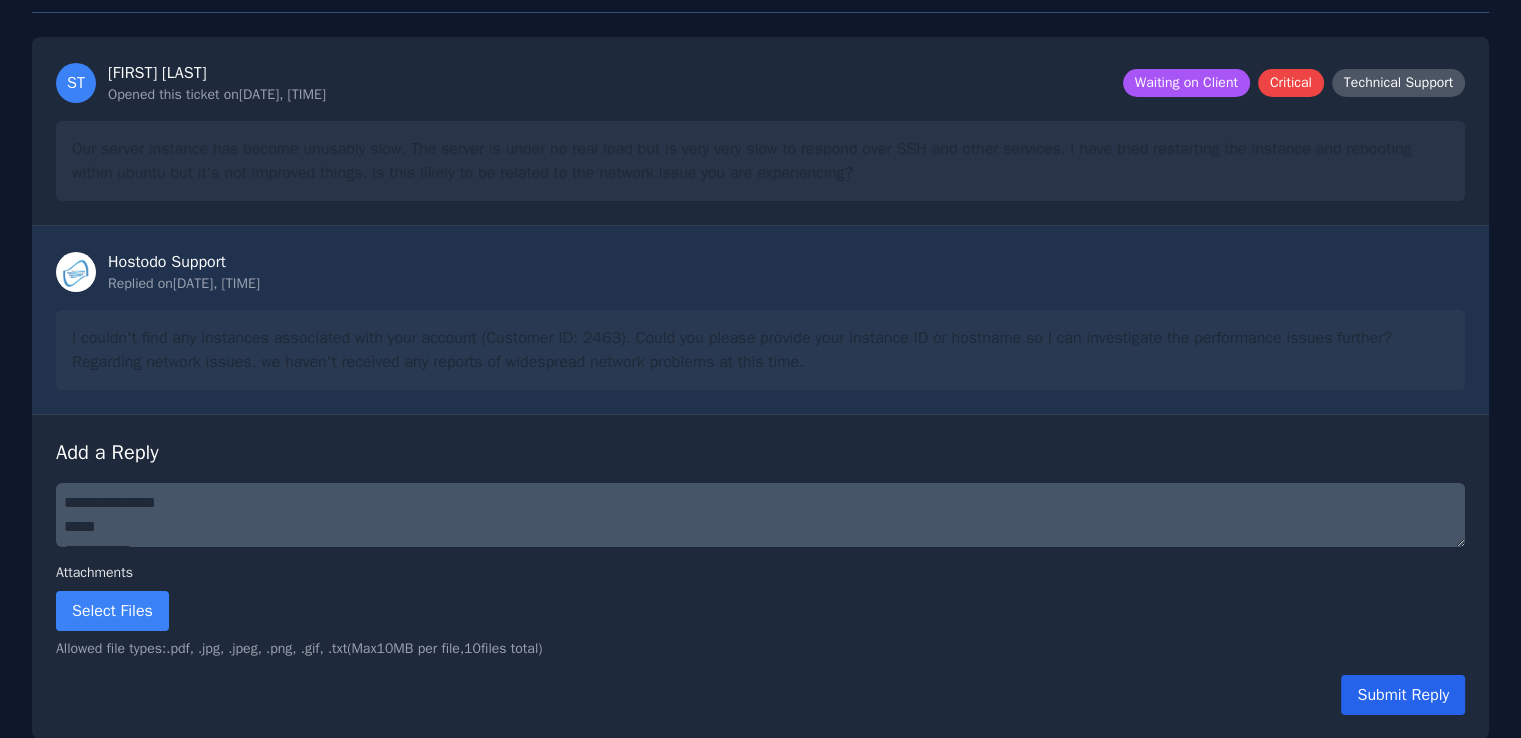 type on "**********" 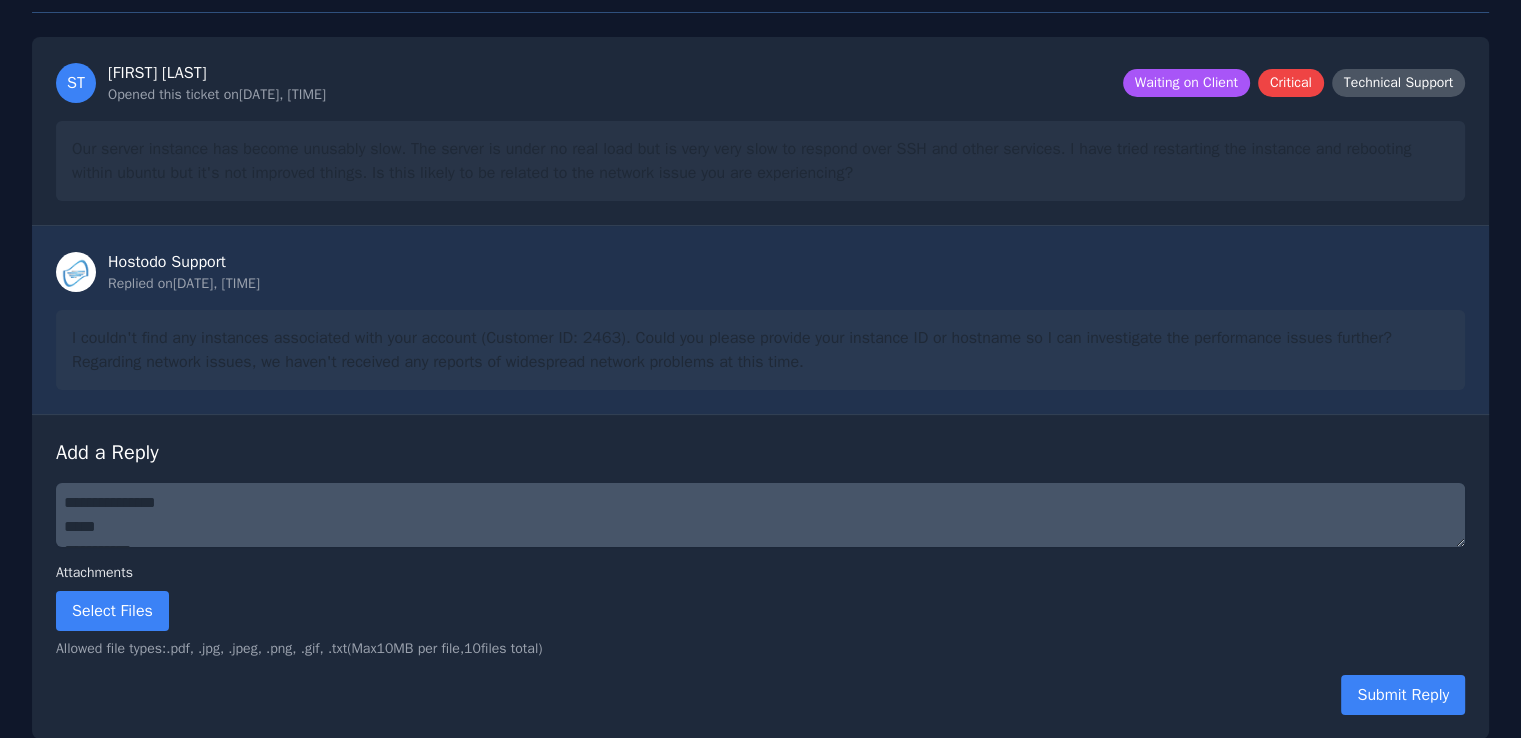 click on "**********" at bounding box center [760, 515] 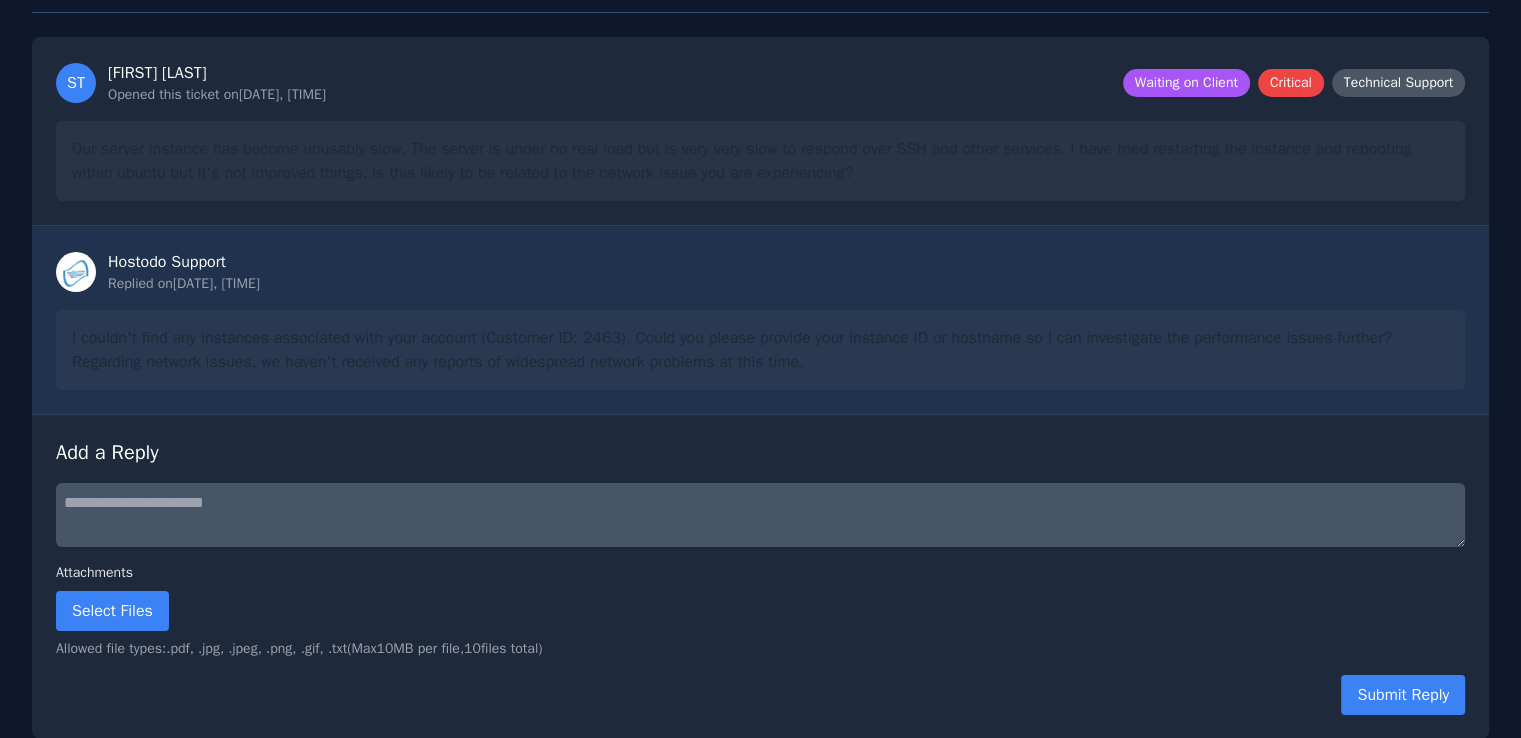 click on "Add a Reply" at bounding box center [760, 453] 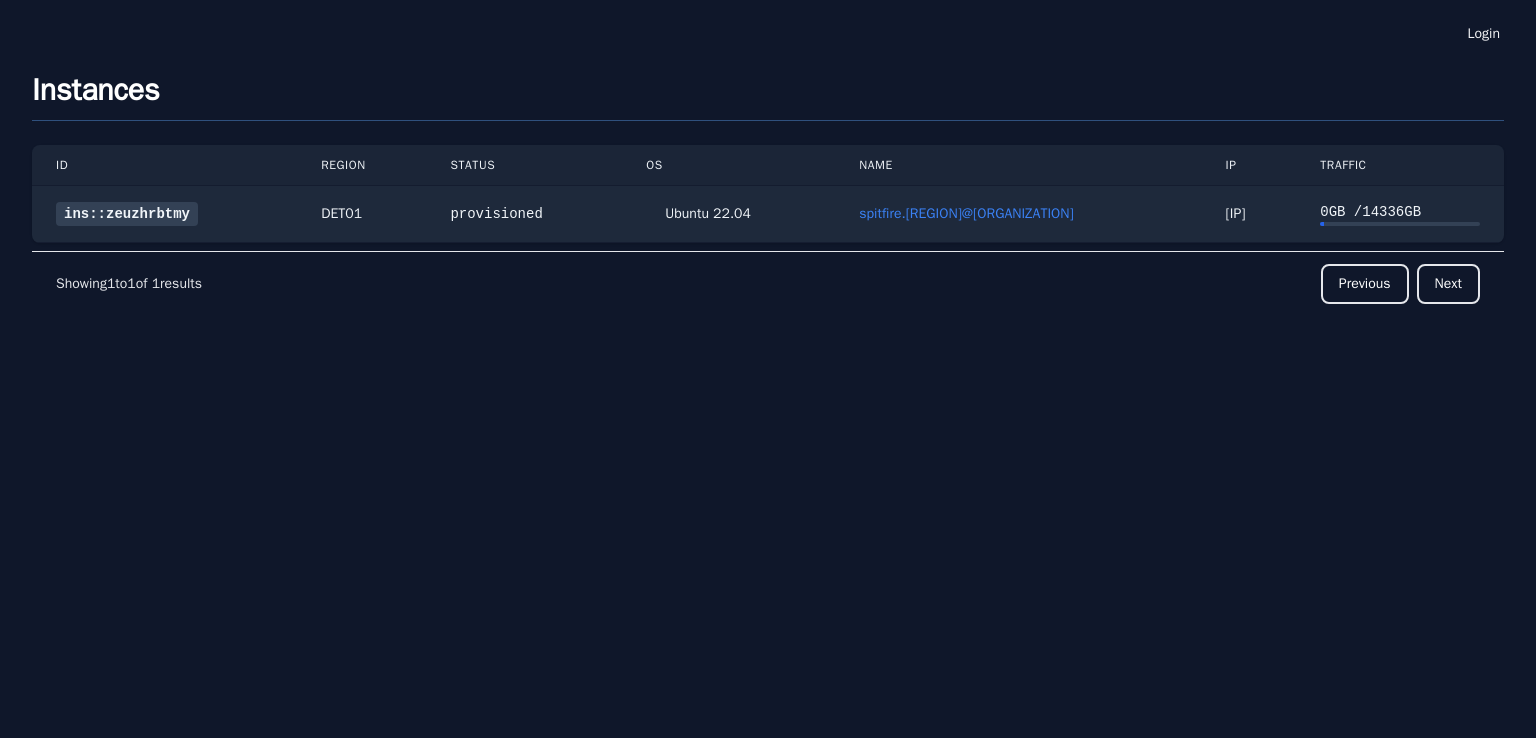 scroll, scrollTop: 0, scrollLeft: 0, axis: both 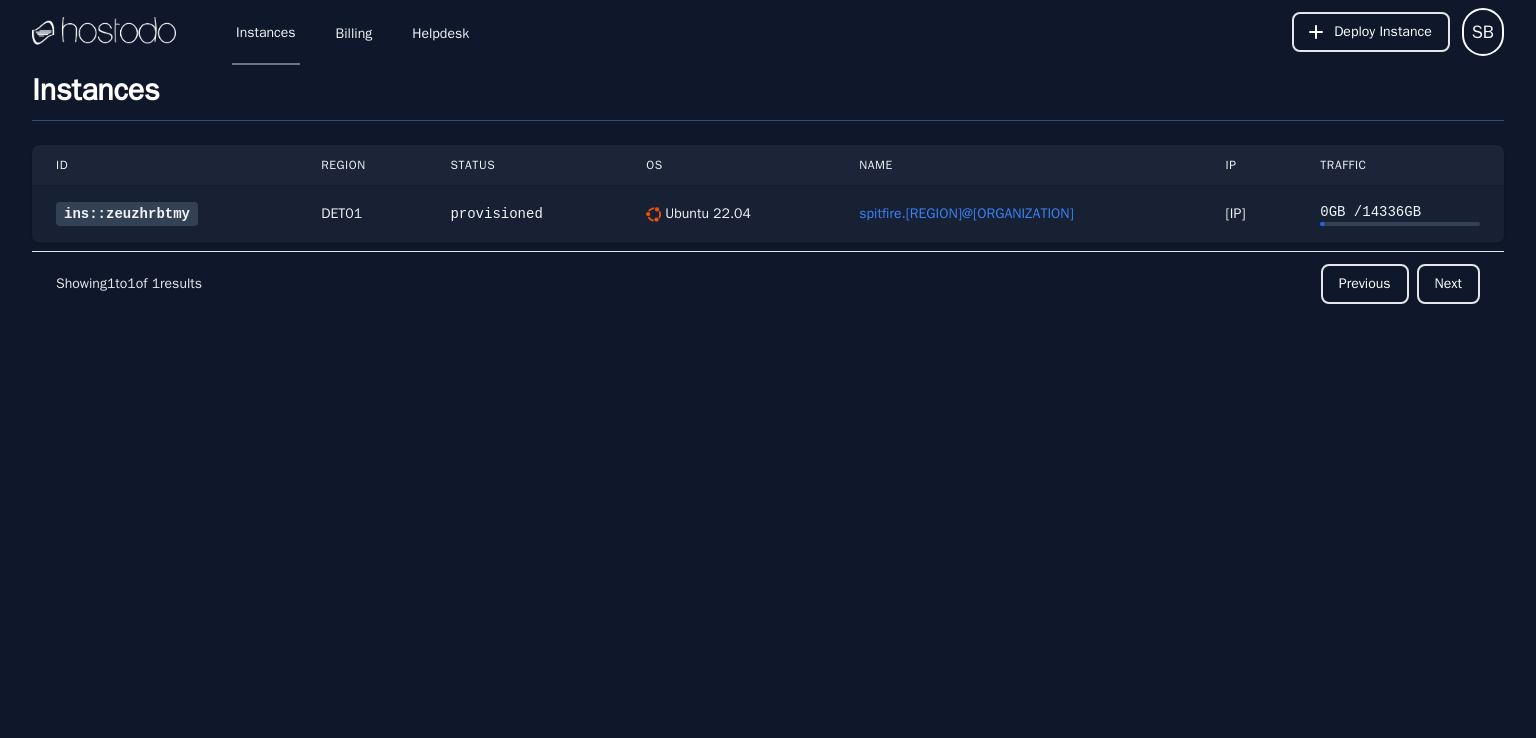 drag, startPoint x: 47, startPoint y: 215, endPoint x: 1289, endPoint y: 208, distance: 1242.0198 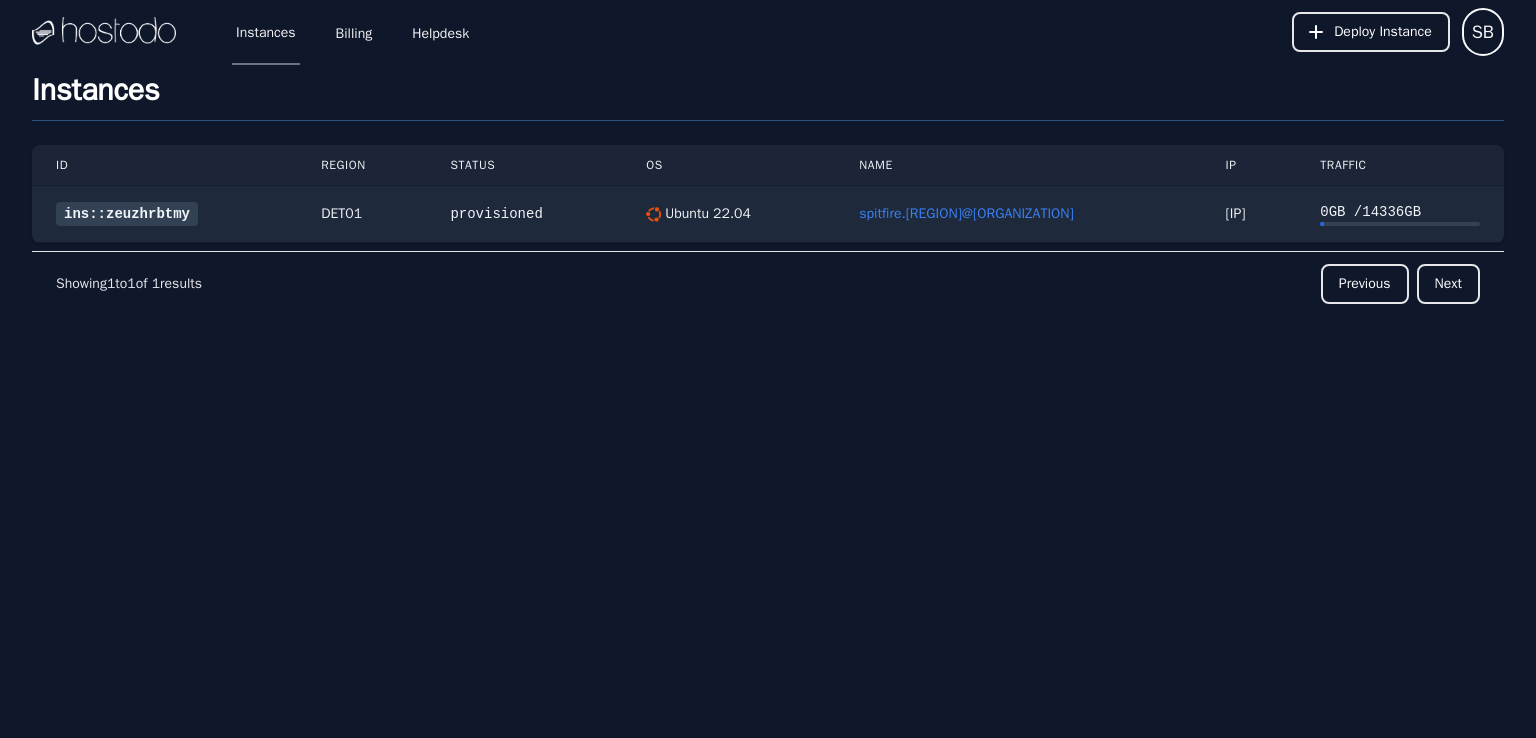 click on "Instances" at bounding box center [768, 96] 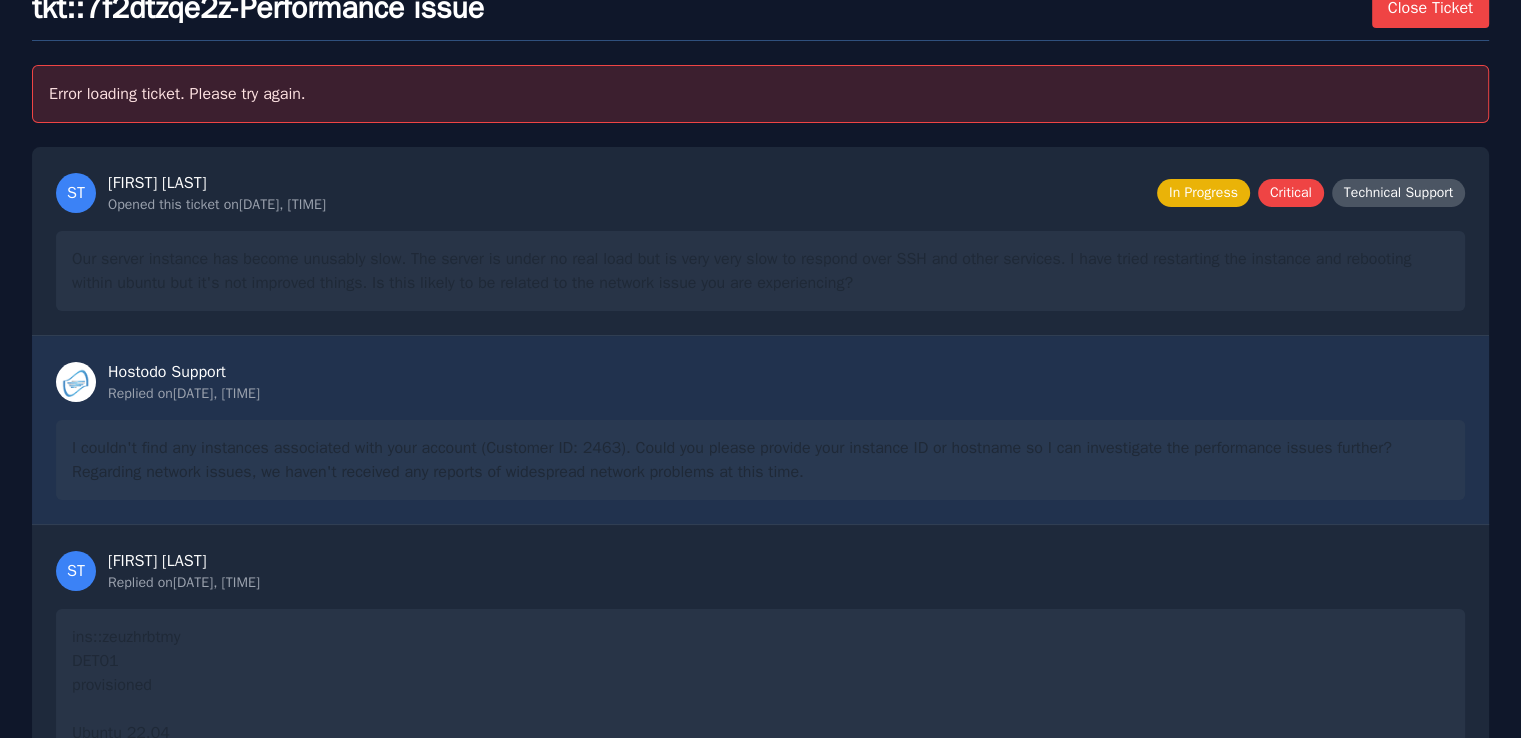 scroll, scrollTop: 296, scrollLeft: 0, axis: vertical 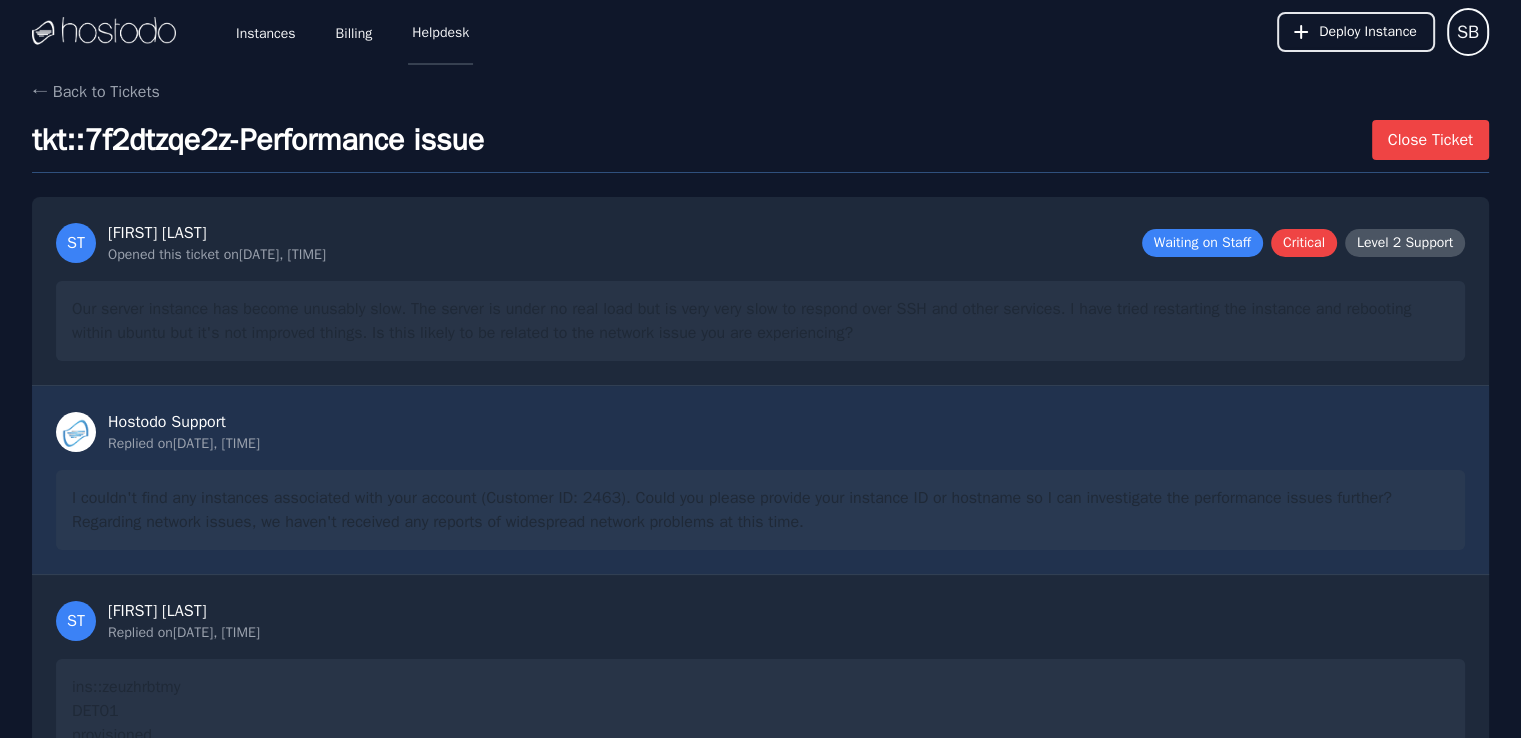 click on "Helpdesk" at bounding box center [440, 32] 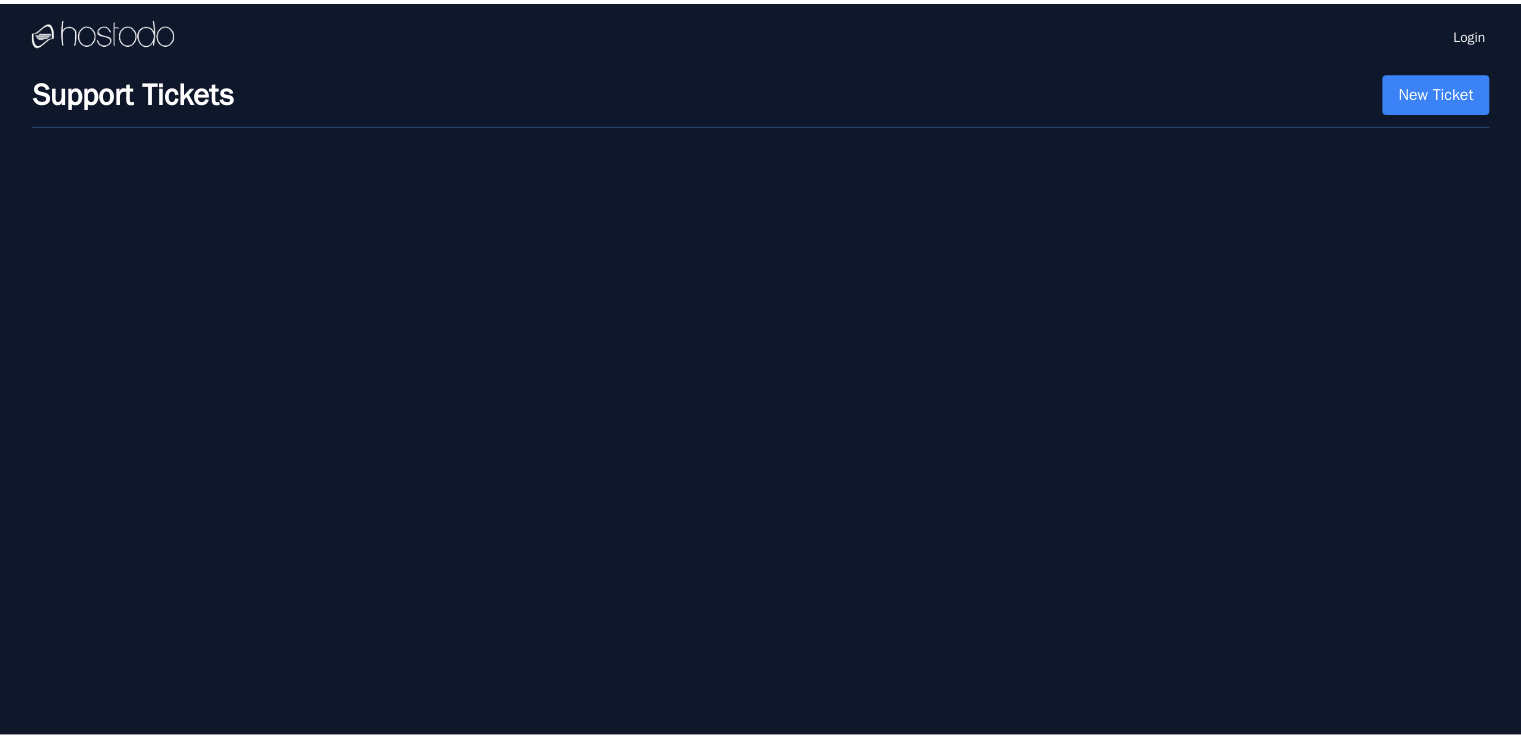 scroll, scrollTop: 0, scrollLeft: 0, axis: both 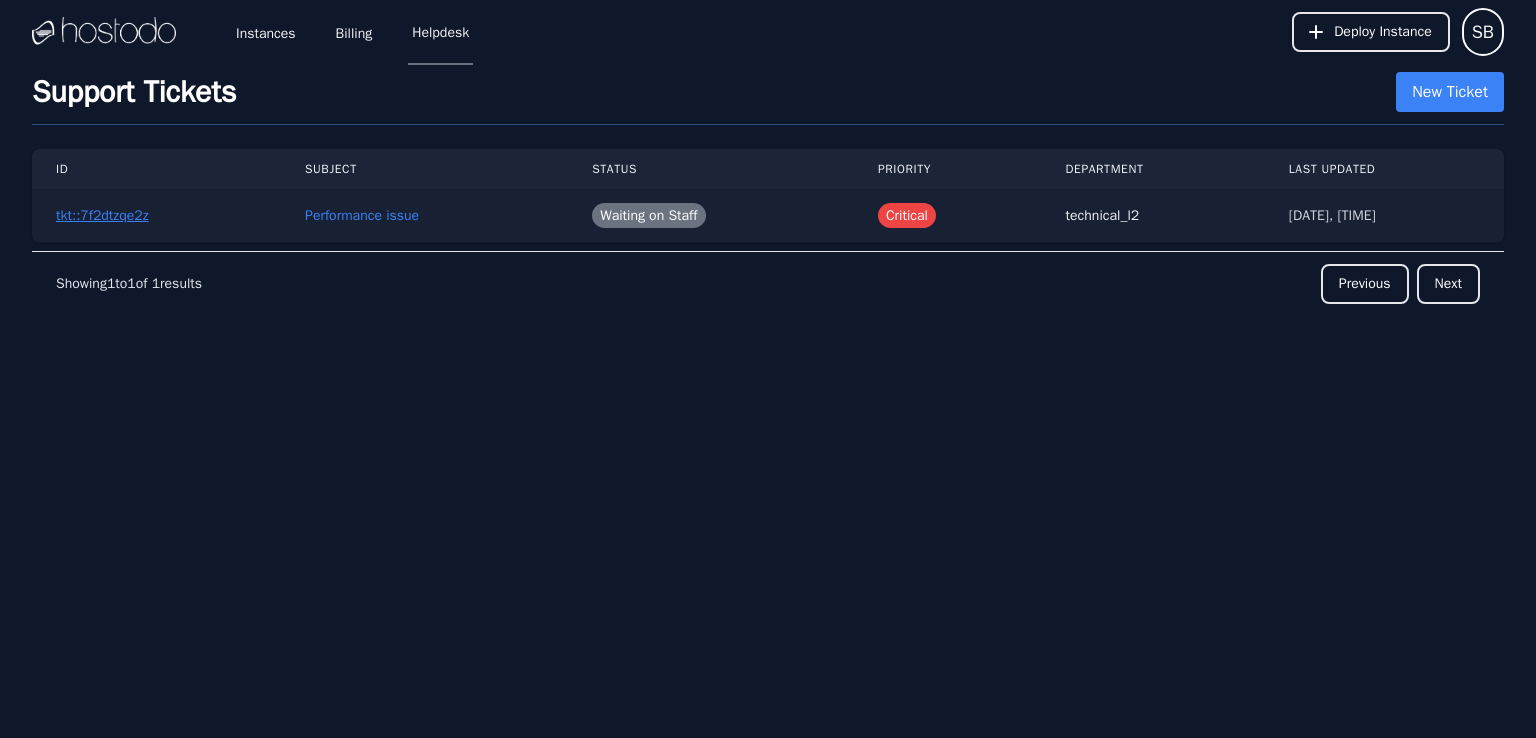click on "tkt::7f2dtzqe2z" at bounding box center [102, 216] 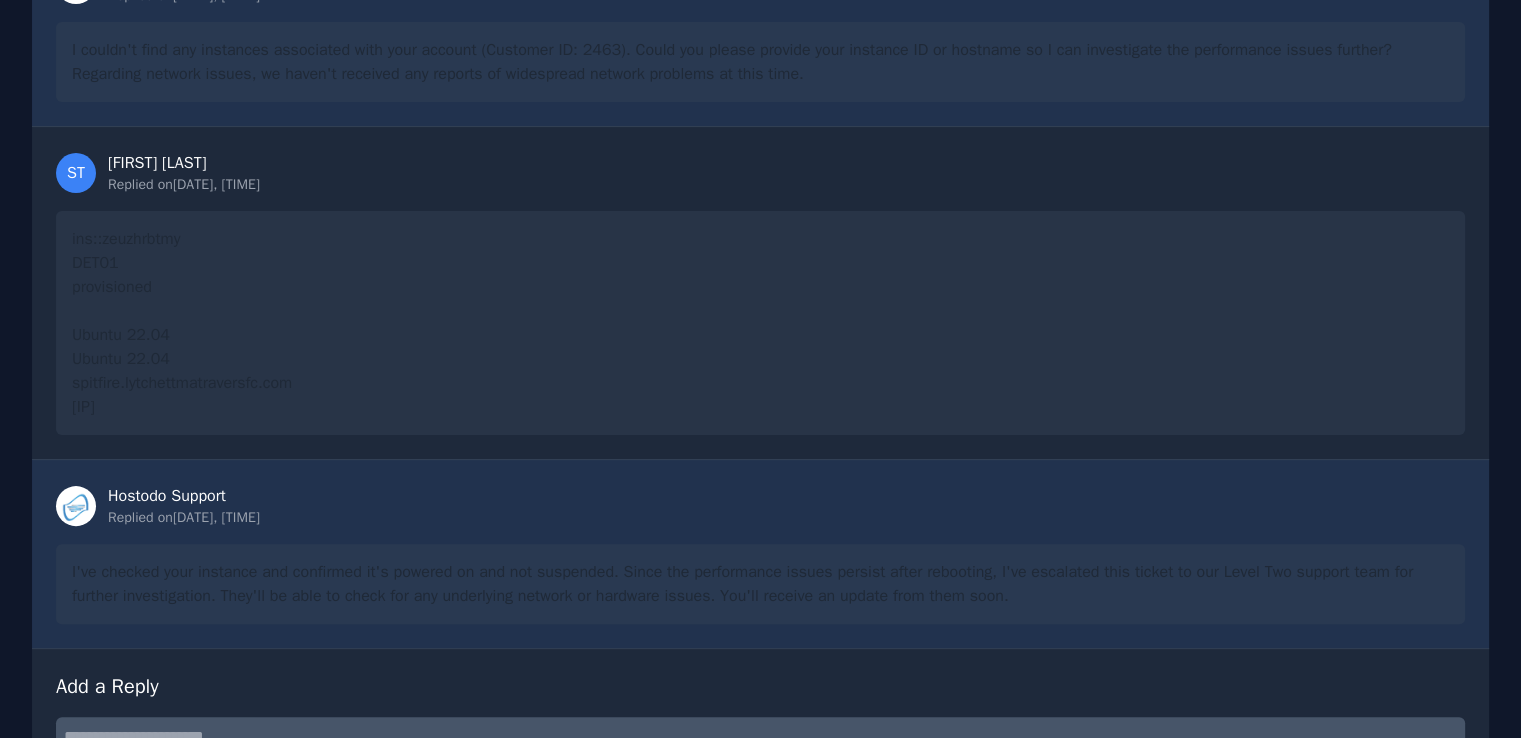 scroll, scrollTop: 682, scrollLeft: 0, axis: vertical 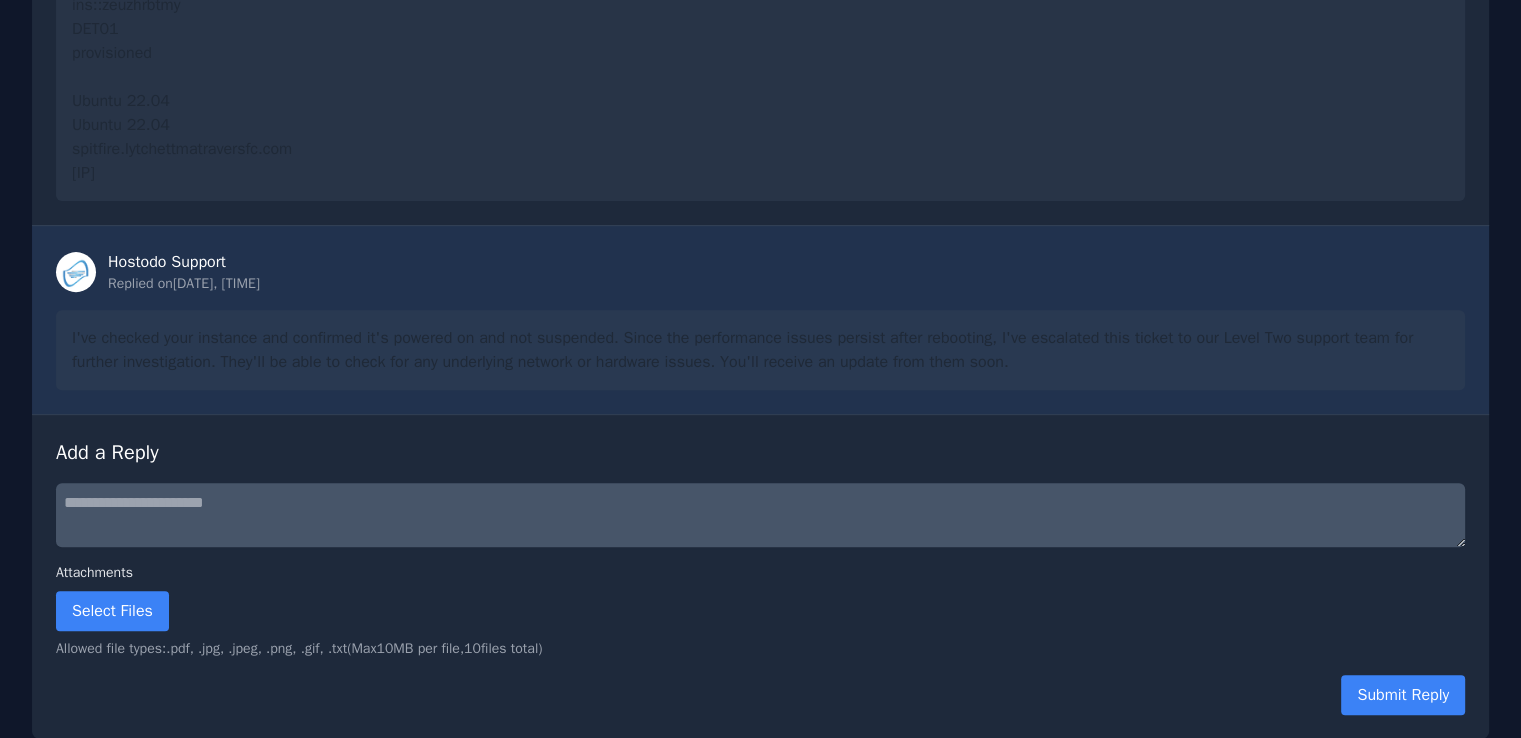 click at bounding box center (760, 515) 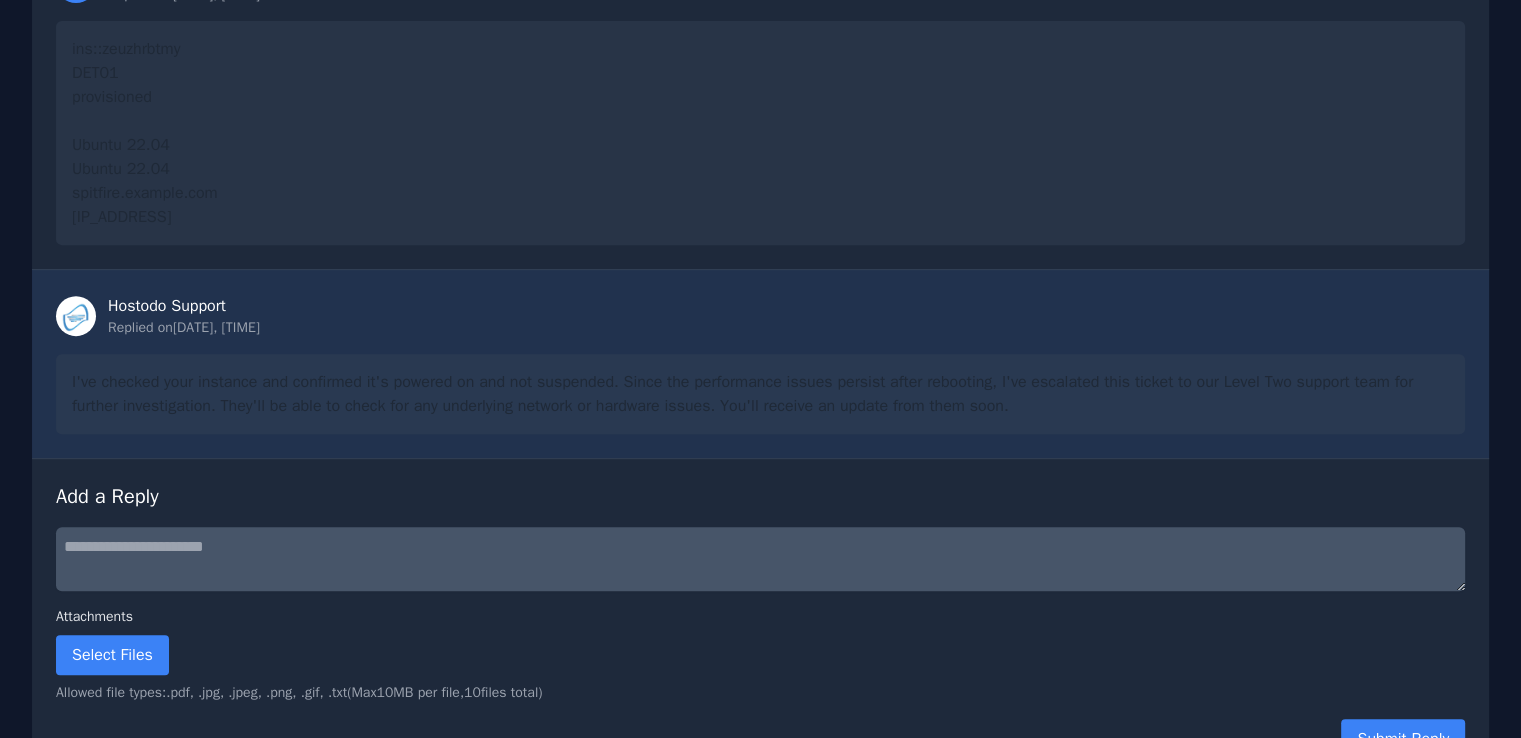 scroll, scrollTop: 764, scrollLeft: 0, axis: vertical 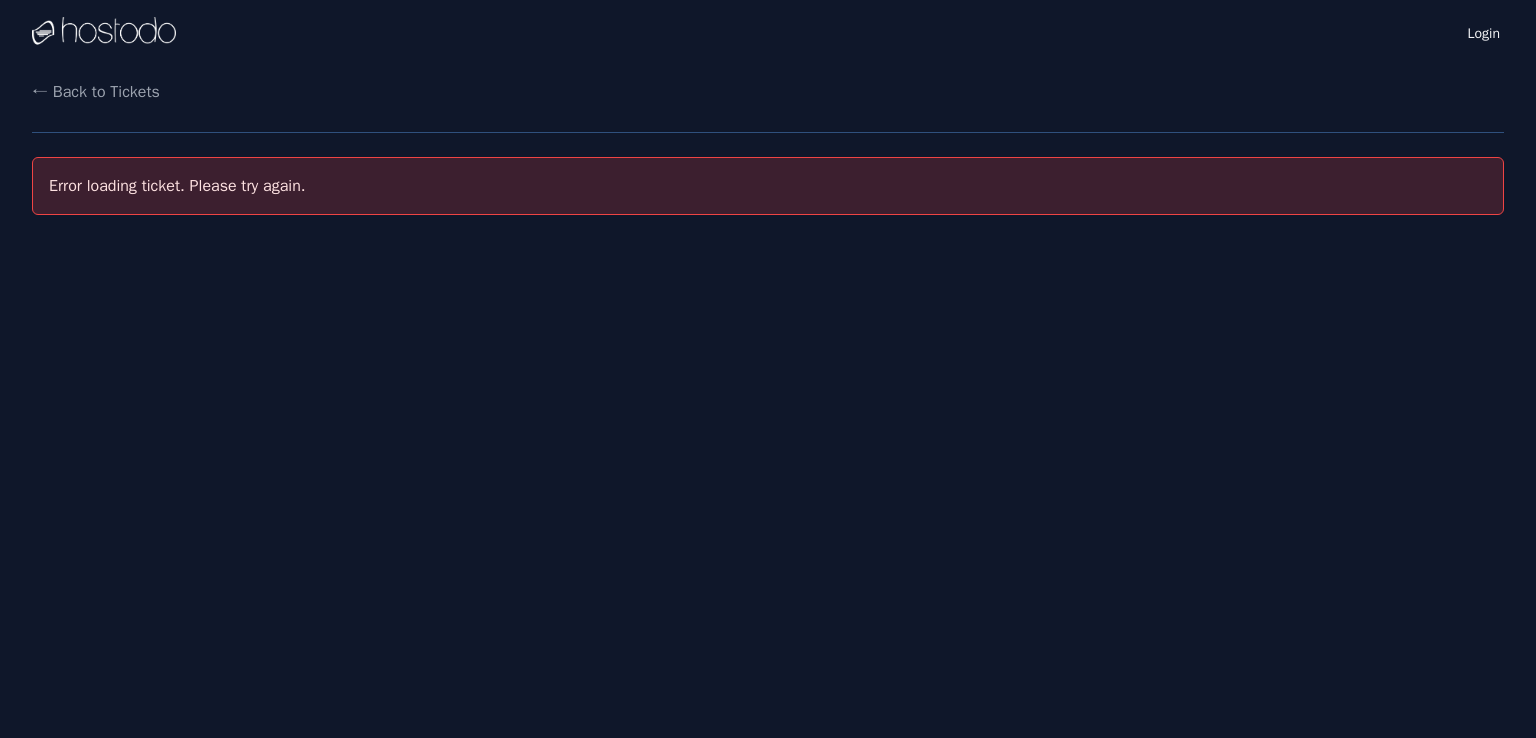 drag, startPoint x: 829, startPoint y: 366, endPoint x: 780, endPoint y: 243, distance: 132.40091 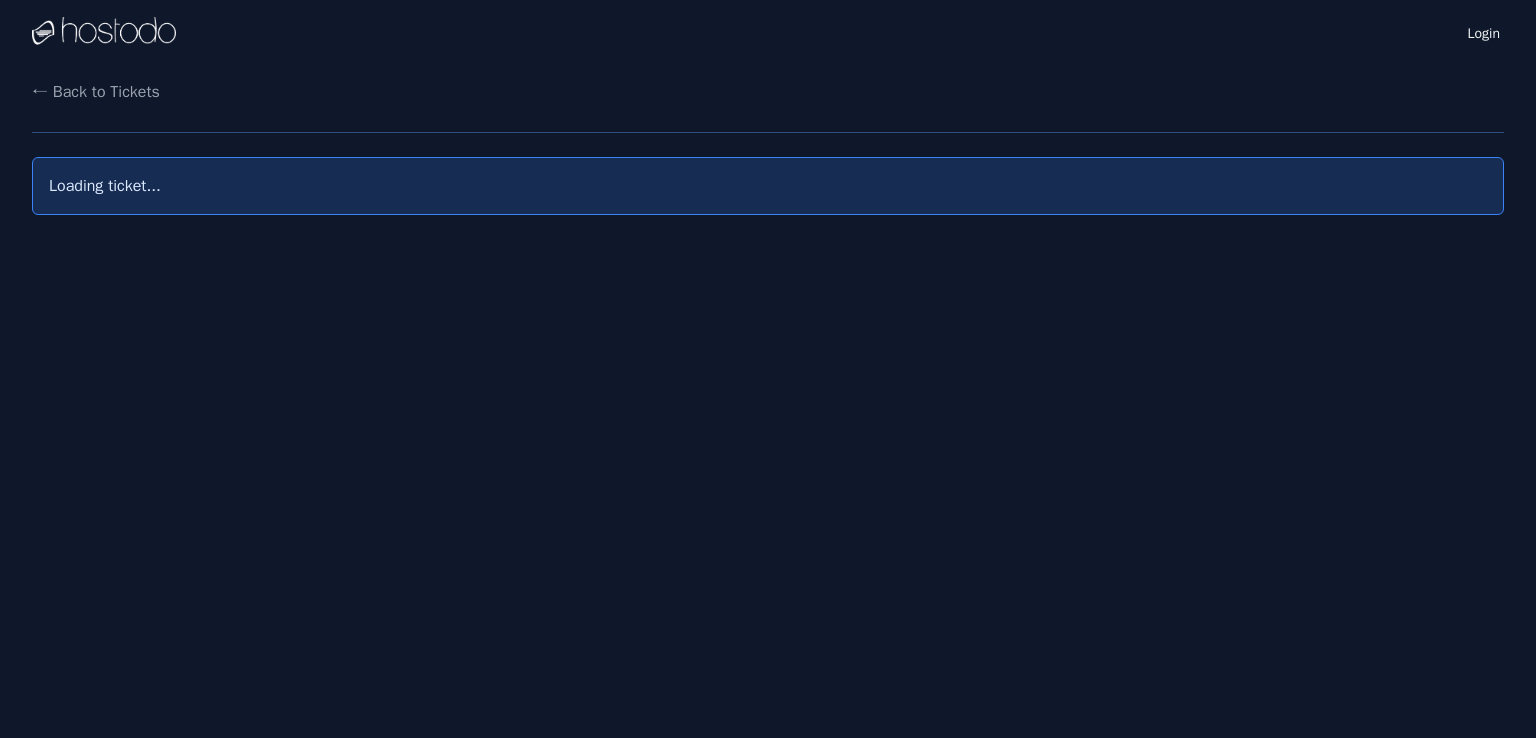 scroll, scrollTop: 0, scrollLeft: 0, axis: both 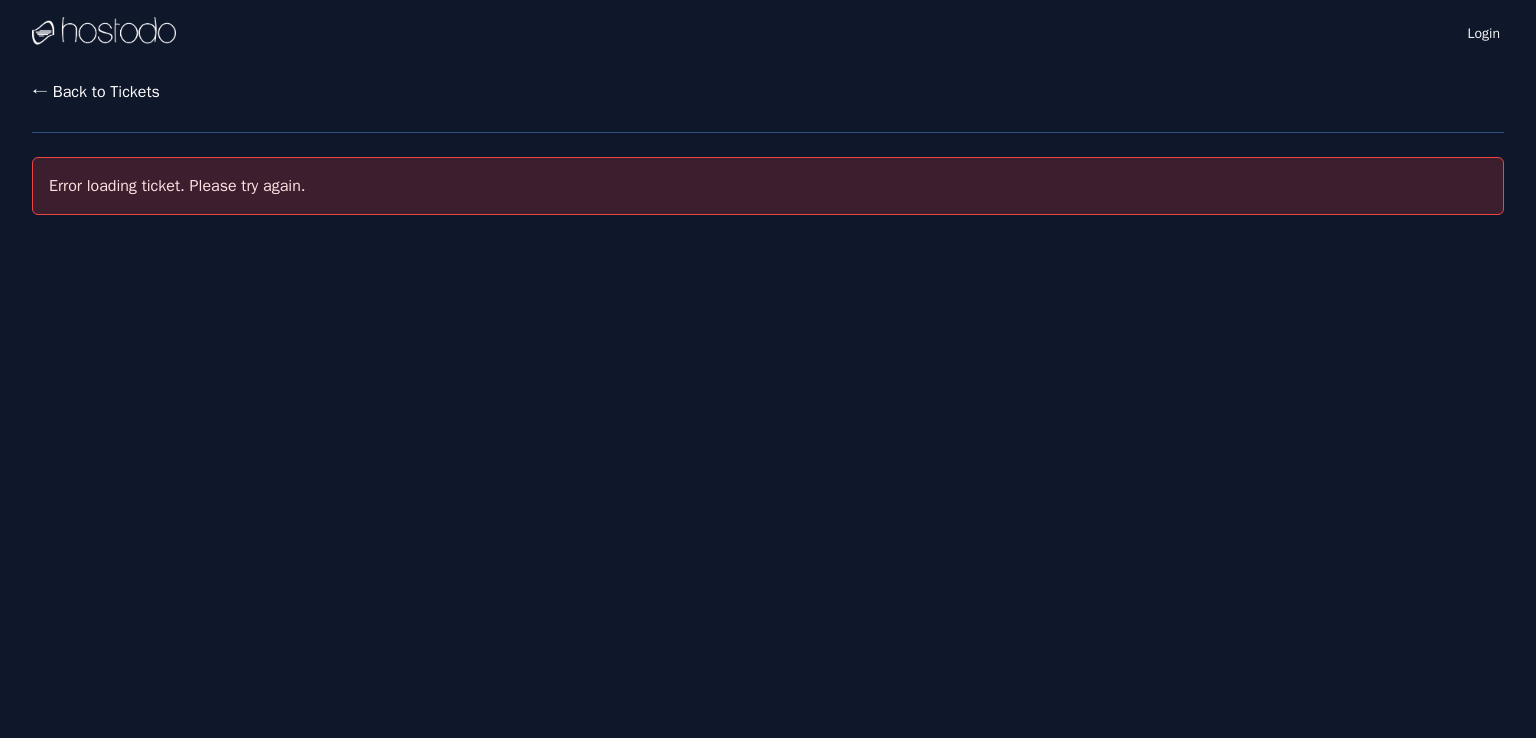 click on "← Back to Tickets" at bounding box center (96, 92) 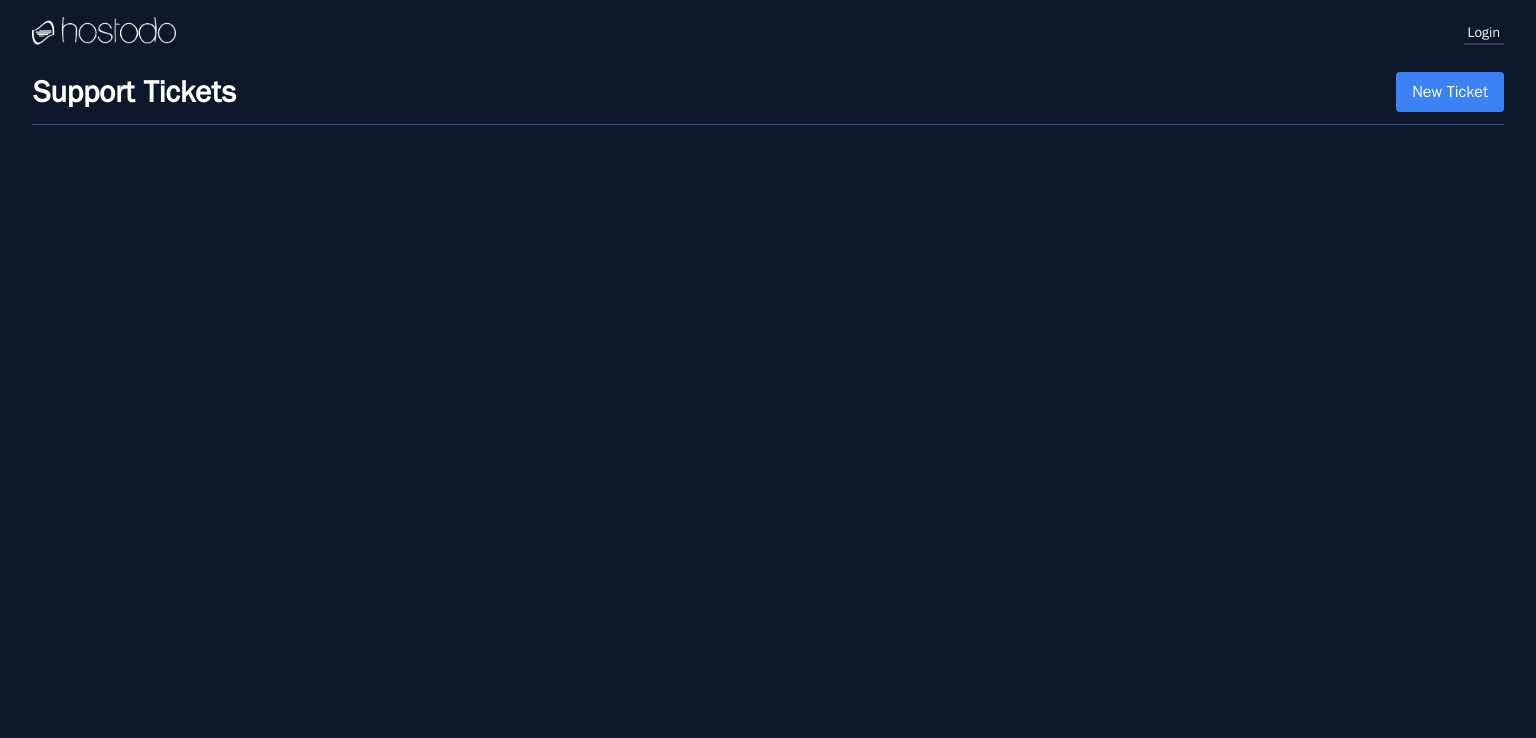 click on "Login" at bounding box center [1484, 32] 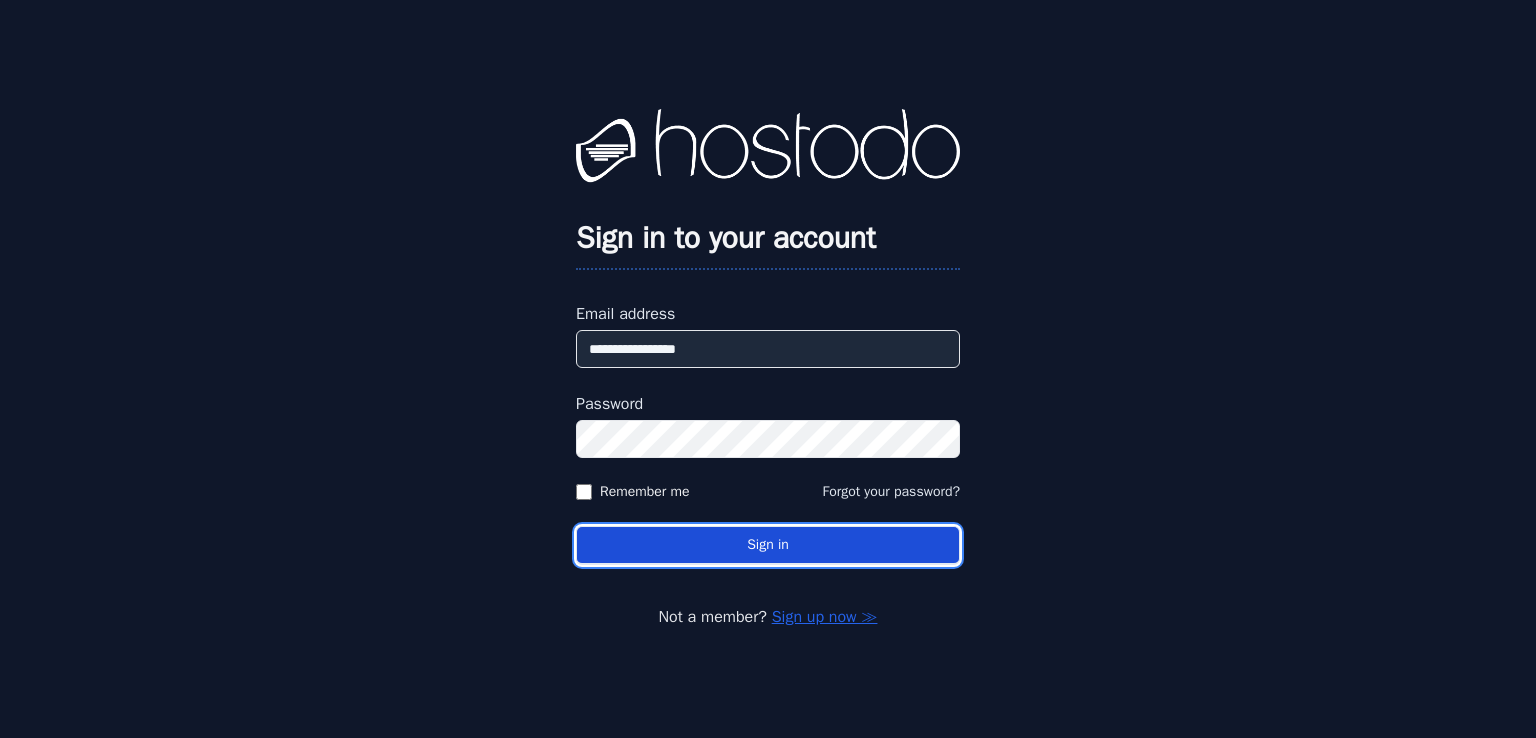 click on "Sign in" at bounding box center (768, 545) 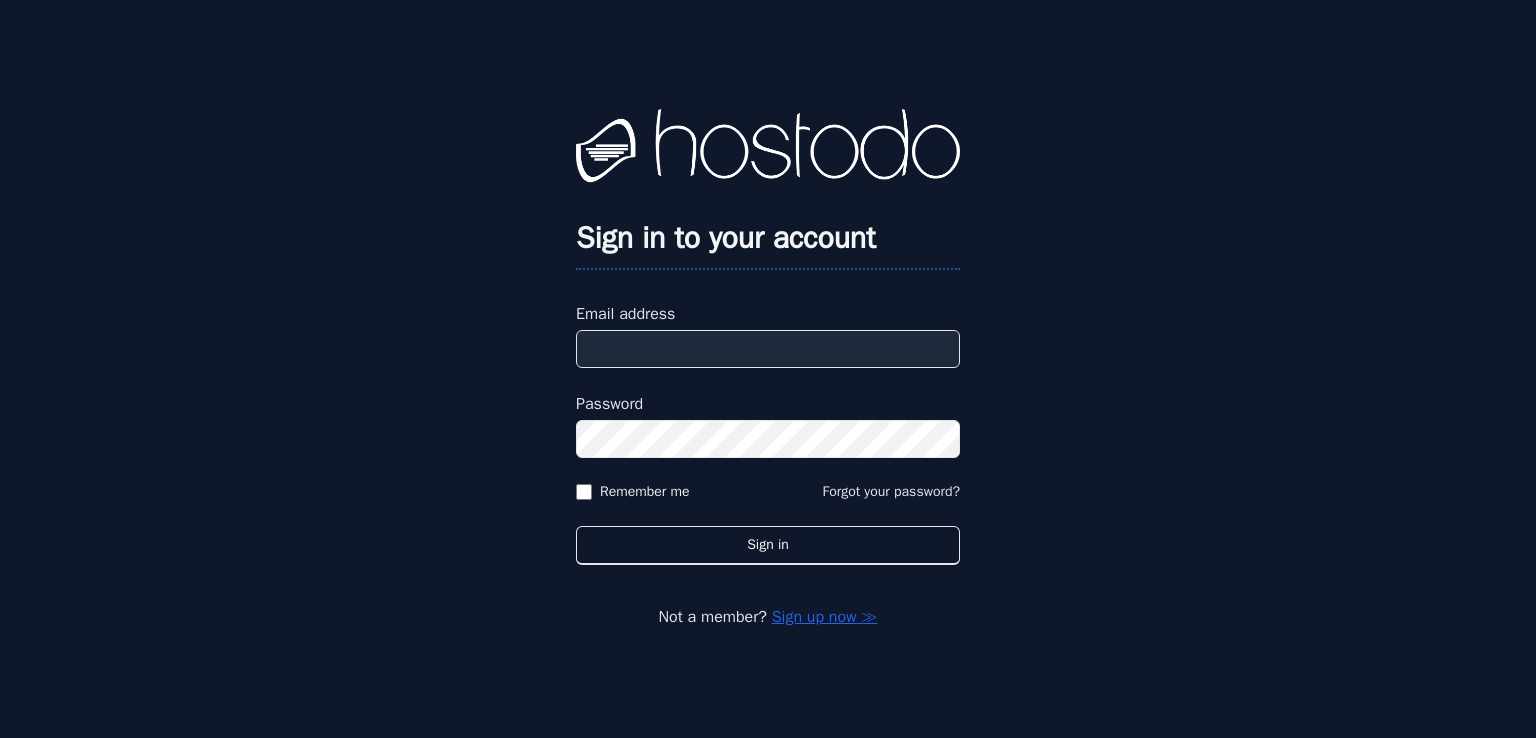 type on "**********" 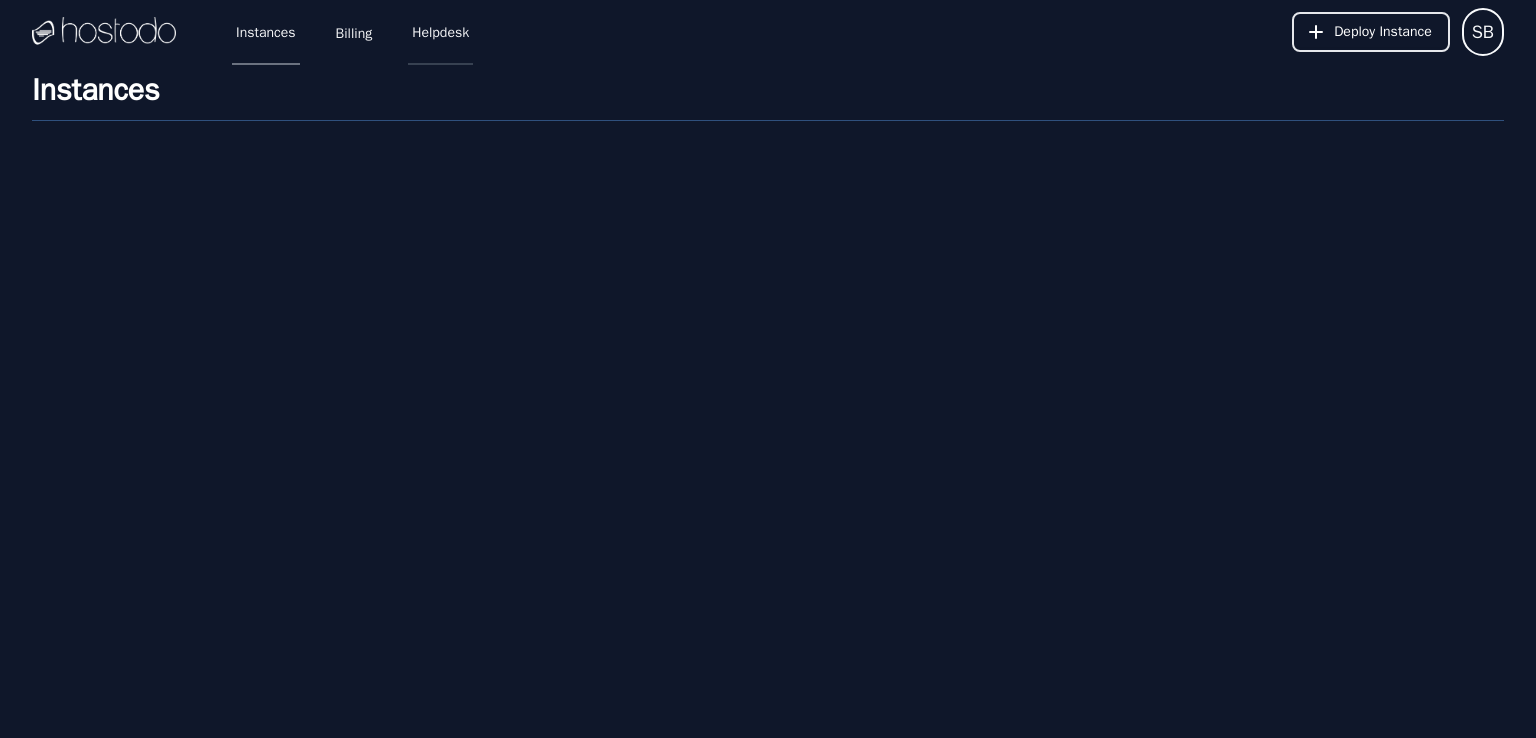 click on "Helpdesk" at bounding box center [440, 32] 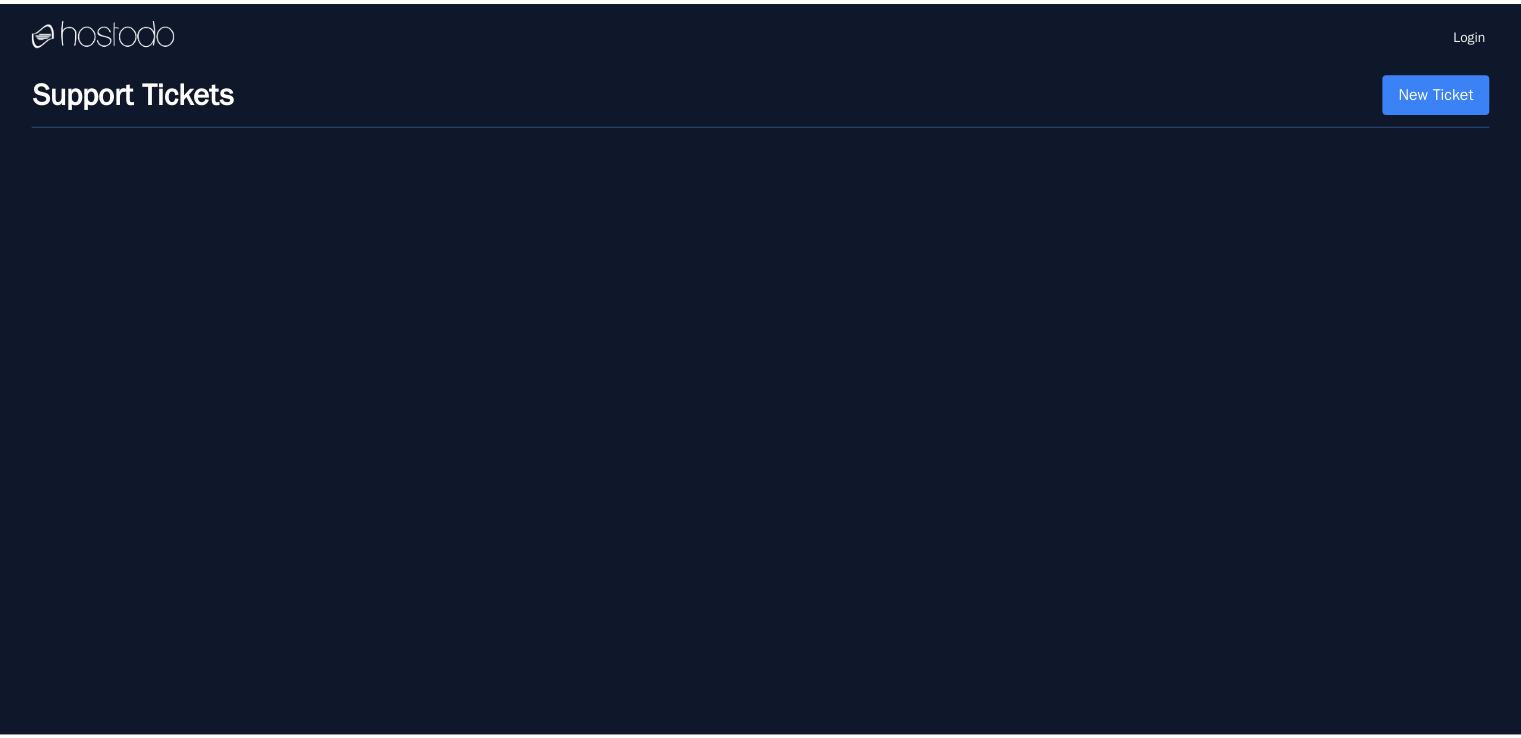scroll, scrollTop: 0, scrollLeft: 0, axis: both 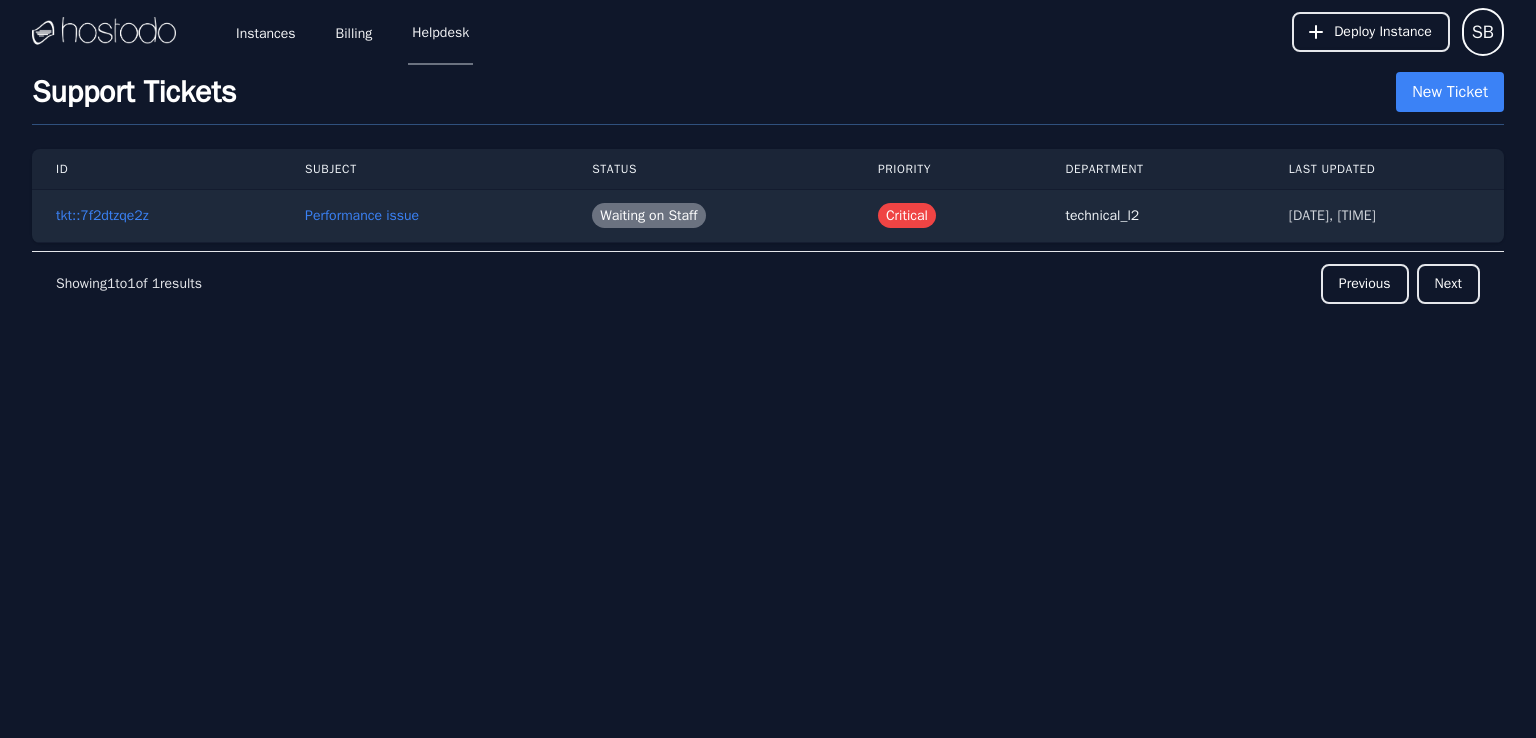 drag, startPoint x: 112, startPoint y: 0, endPoint x: 528, endPoint y: 100, distance: 427.85043 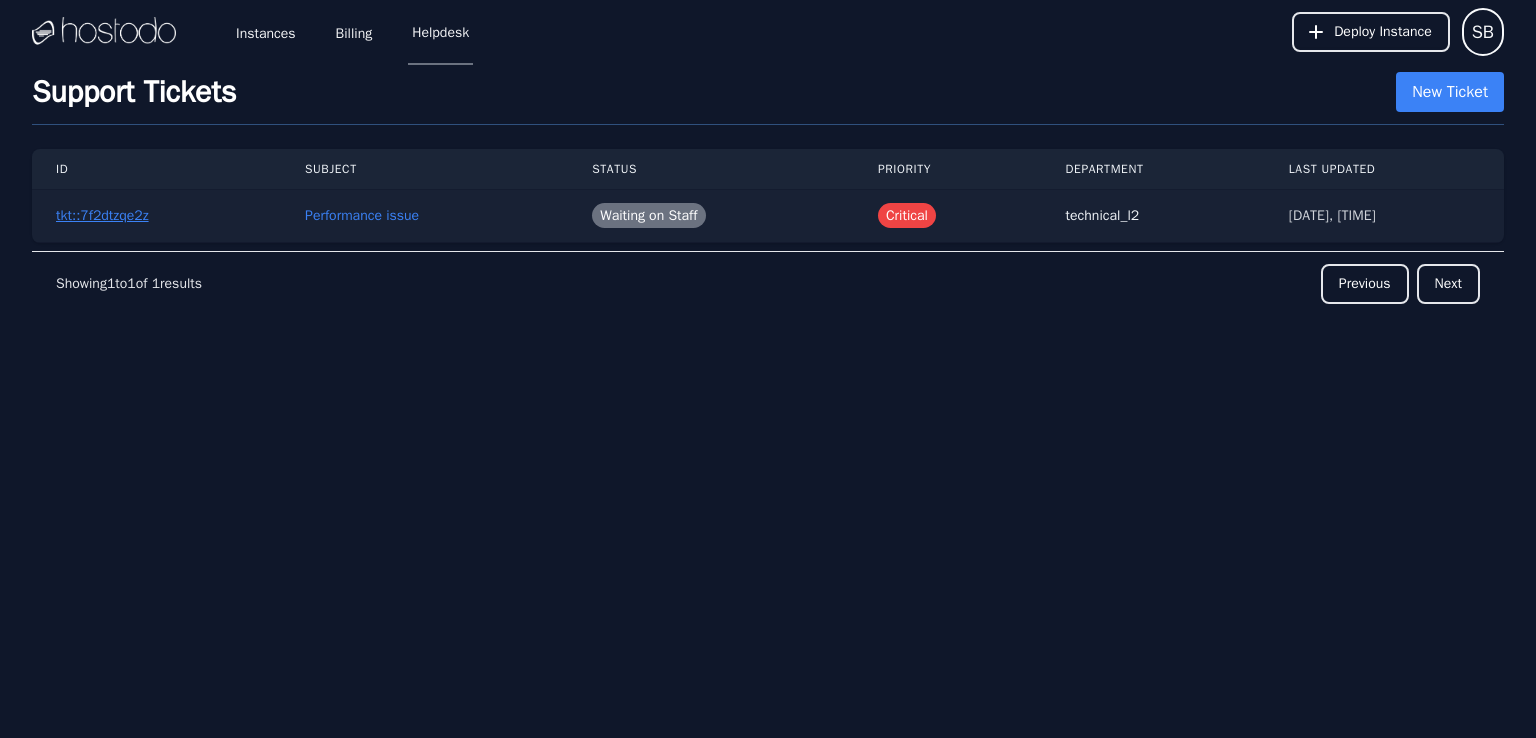 click on "tkt::7f2dtzqe2z" at bounding box center (102, 216) 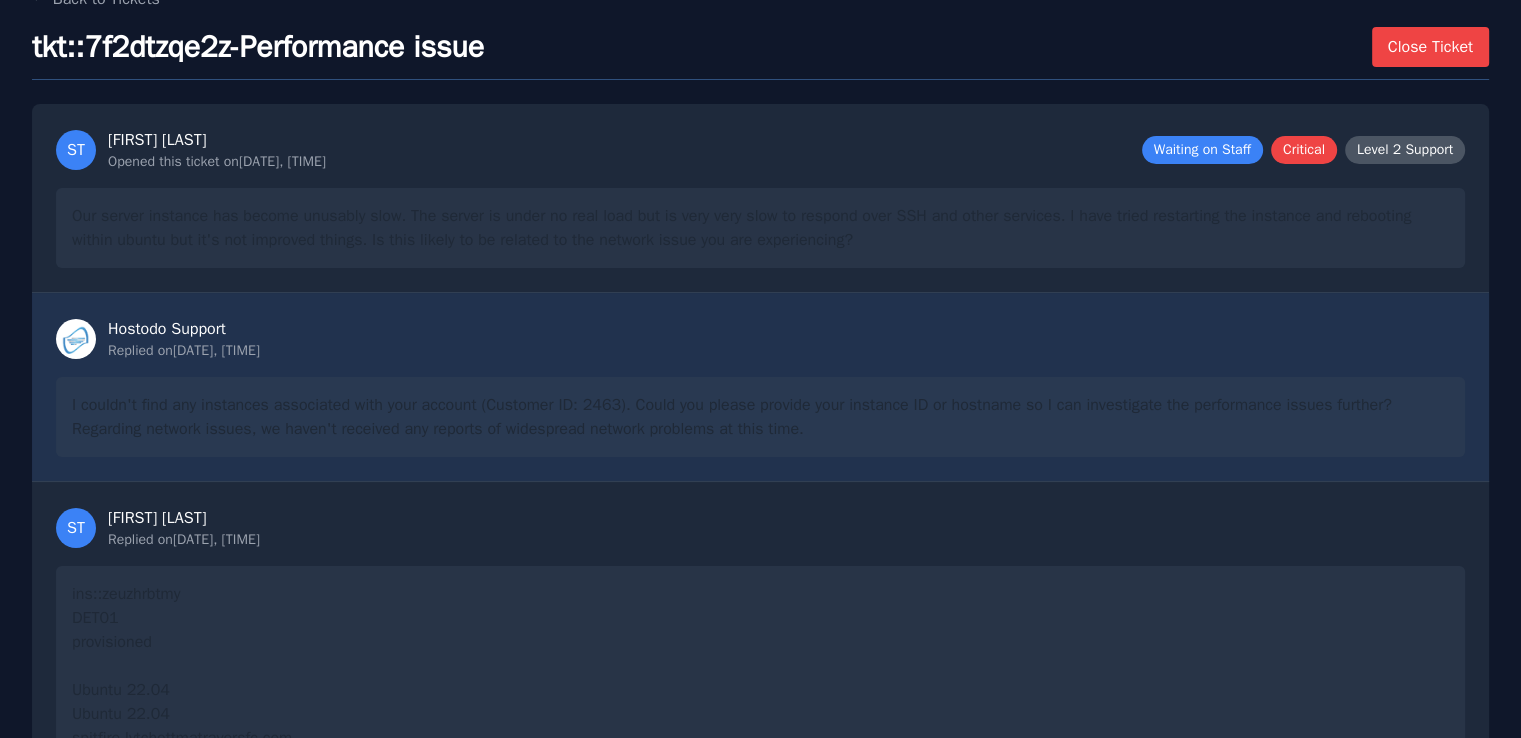 scroll, scrollTop: 90, scrollLeft: 0, axis: vertical 